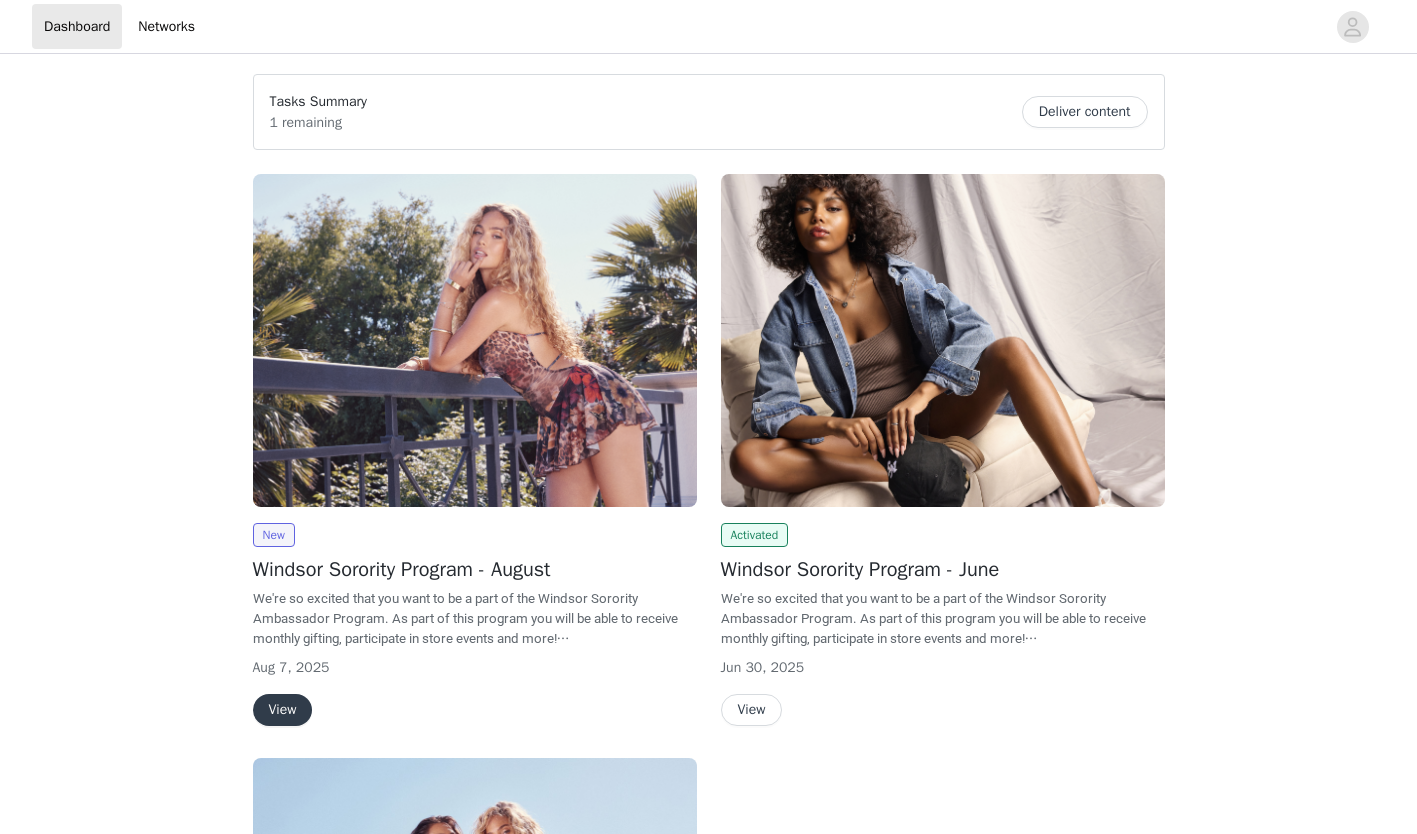 scroll, scrollTop: 0, scrollLeft: 0, axis: both 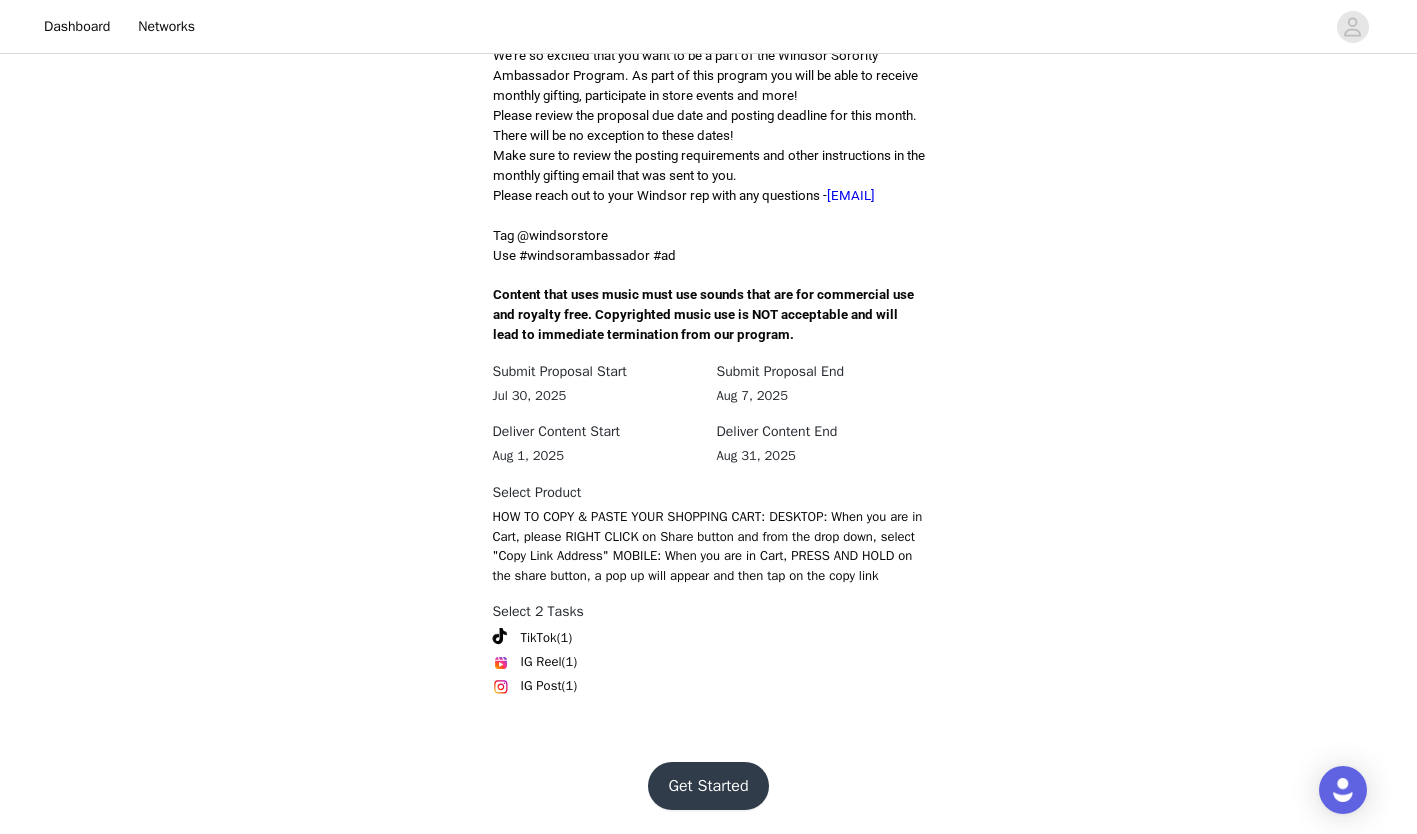 click on "Get Started" at bounding box center (708, 786) 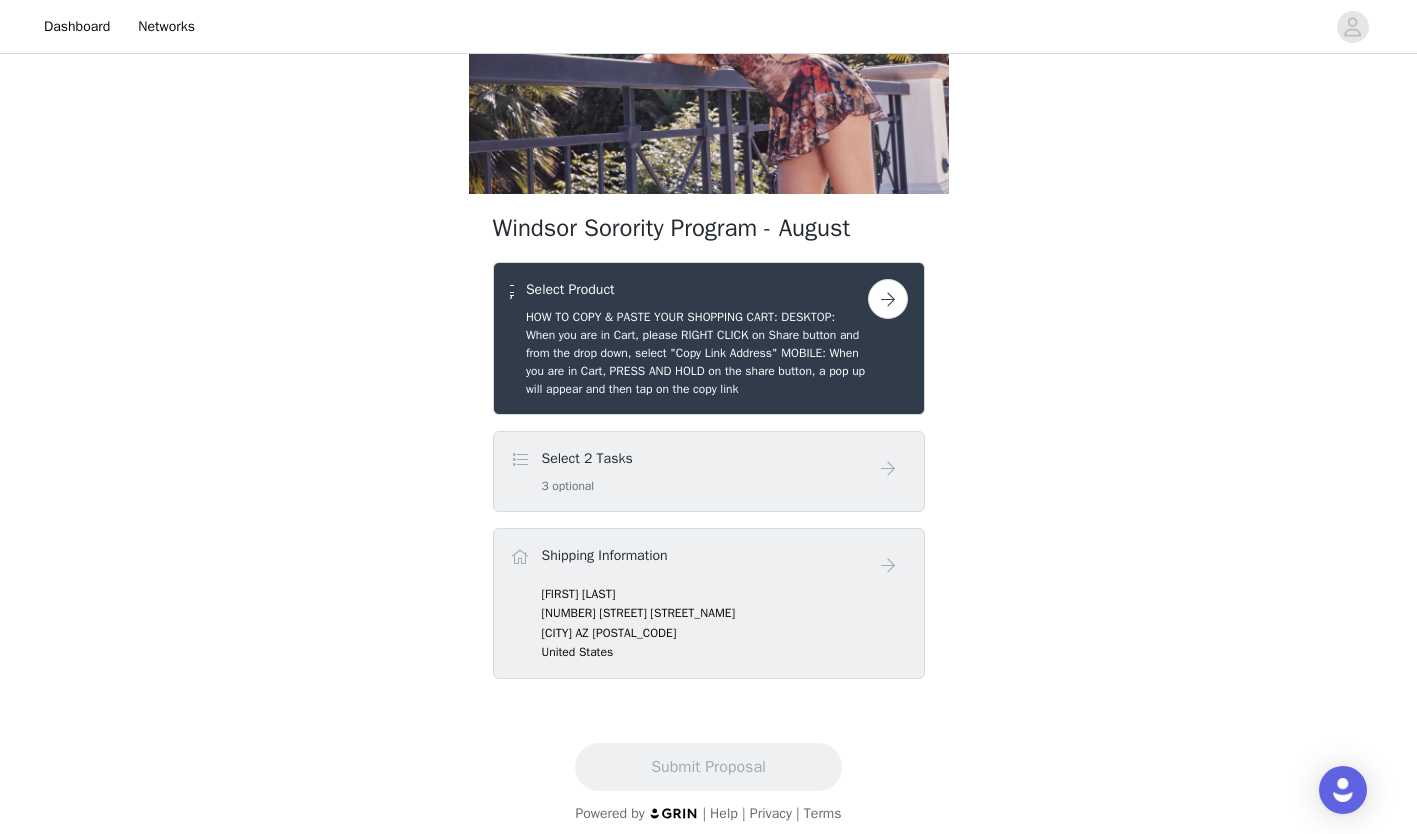 scroll, scrollTop: 198, scrollLeft: 0, axis: vertical 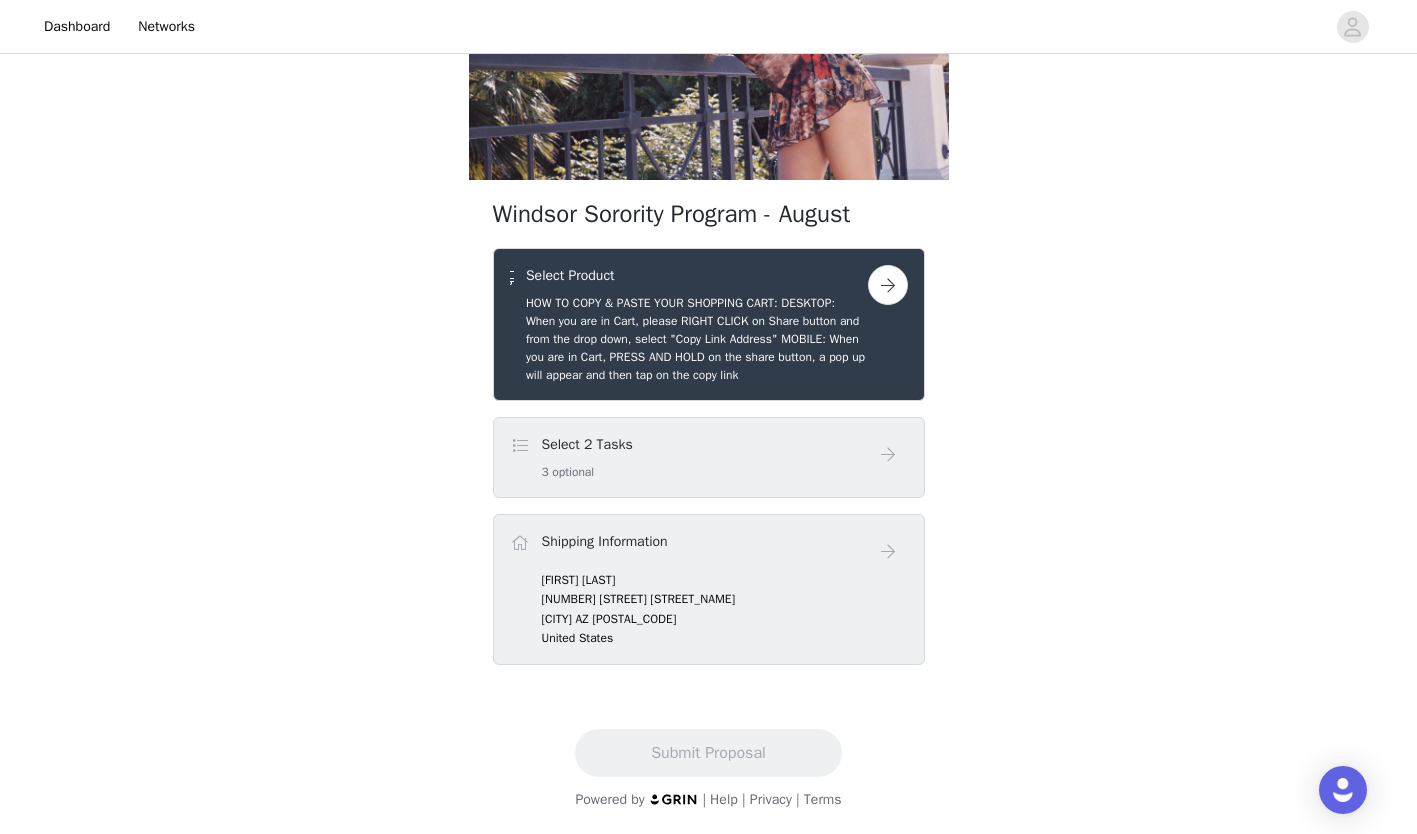 click on "Select 2 Tasks   3 optional" at bounding box center (689, 457) 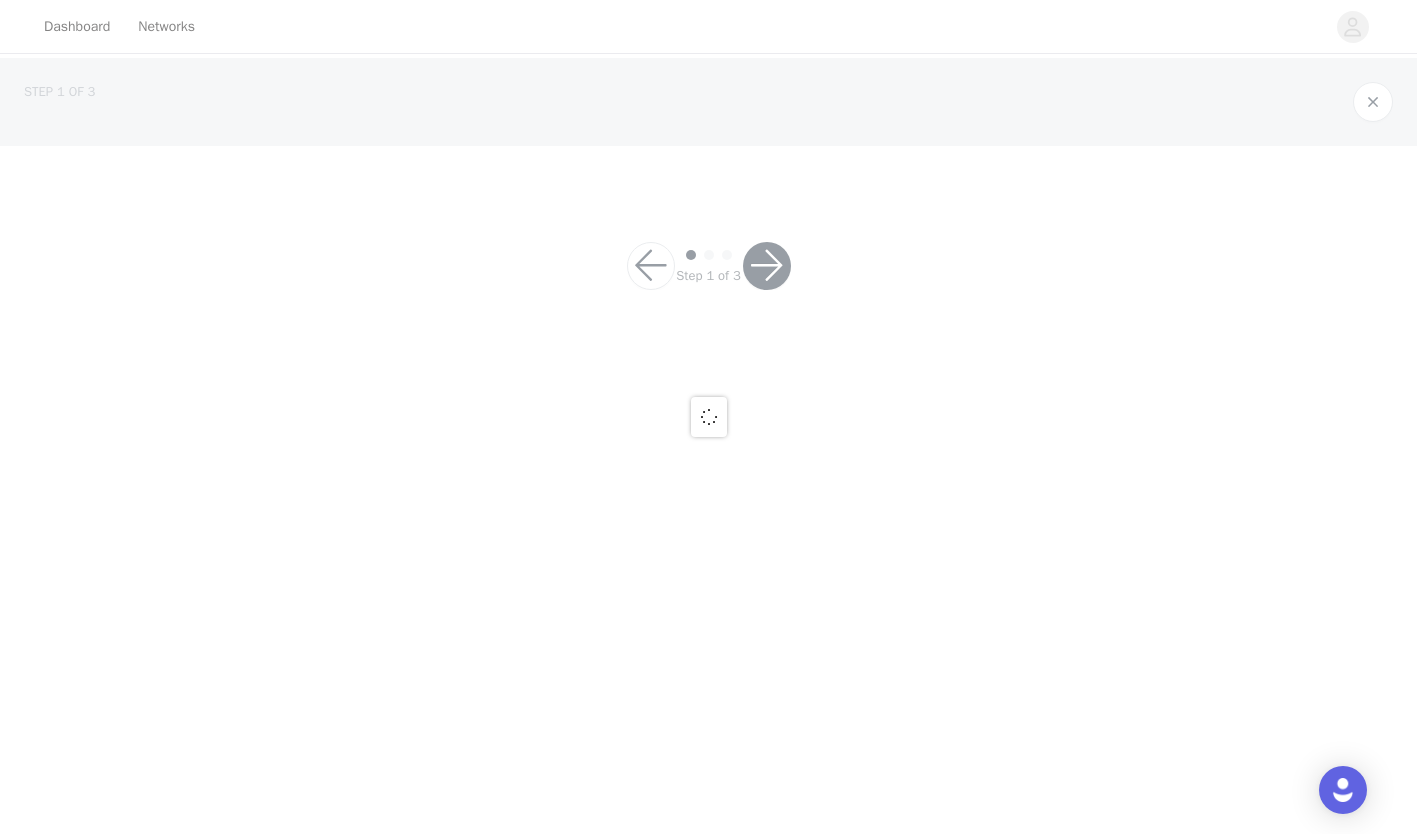 scroll, scrollTop: 0, scrollLeft: 0, axis: both 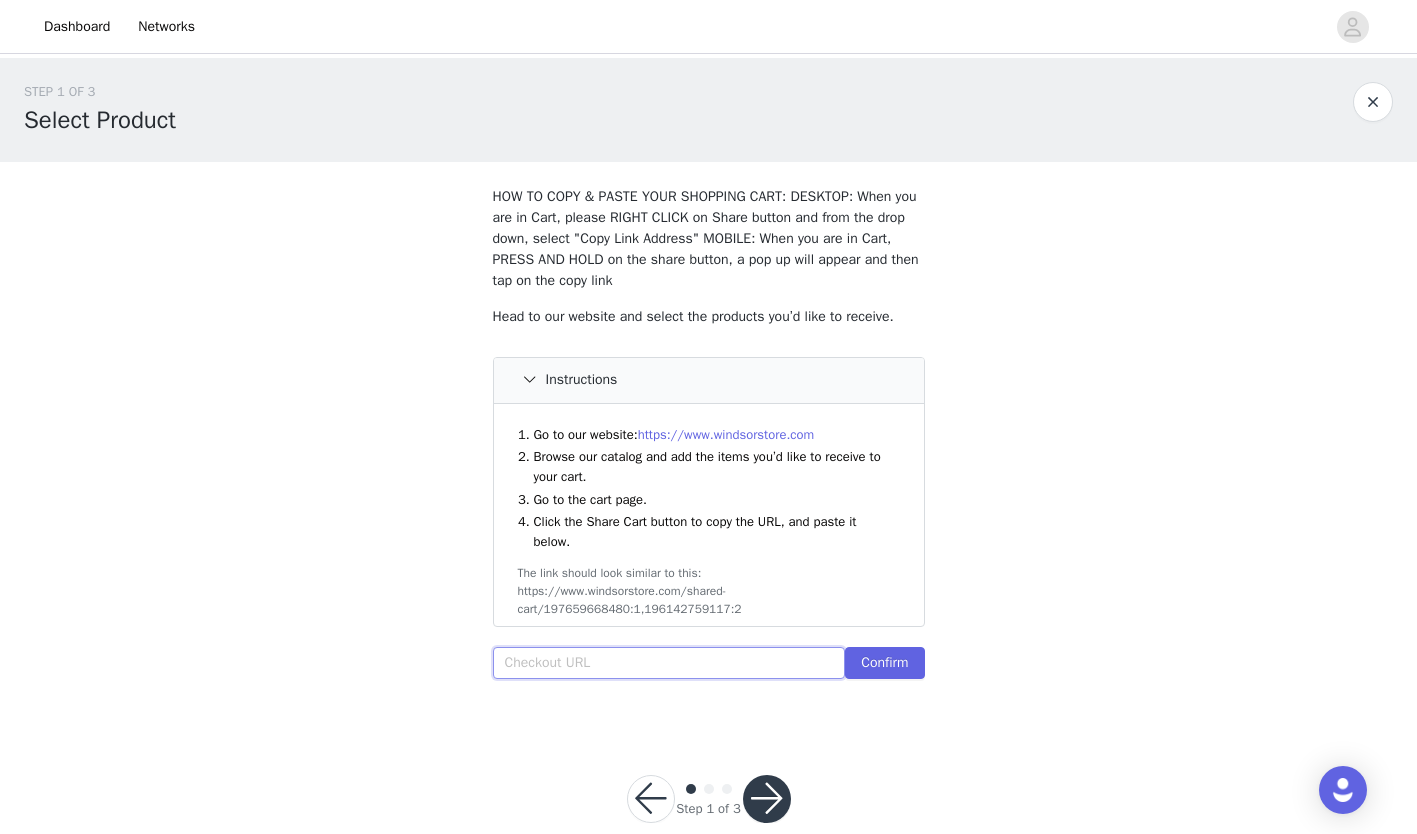 click at bounding box center (669, 663) 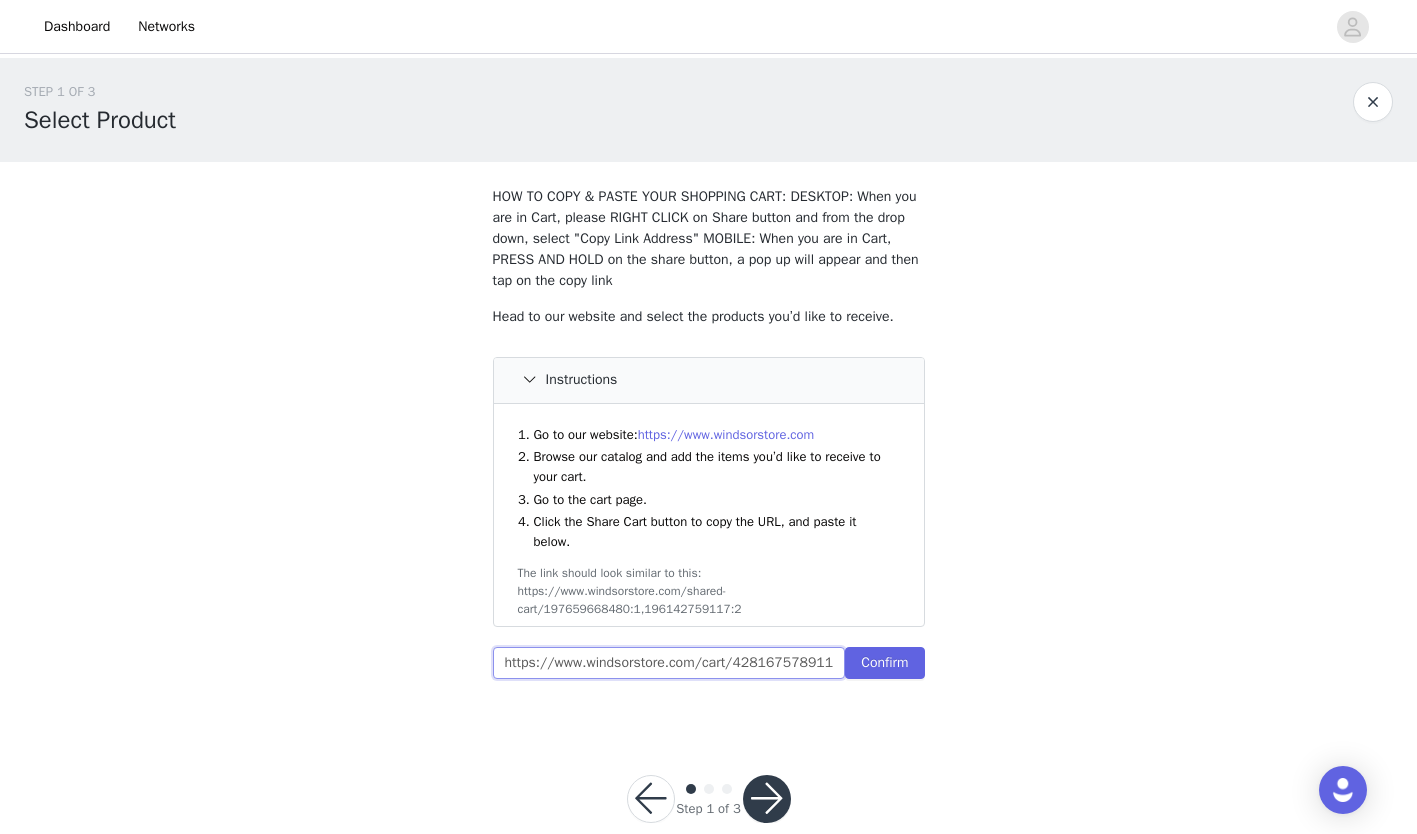 scroll, scrollTop: 0, scrollLeft: 727, axis: horizontal 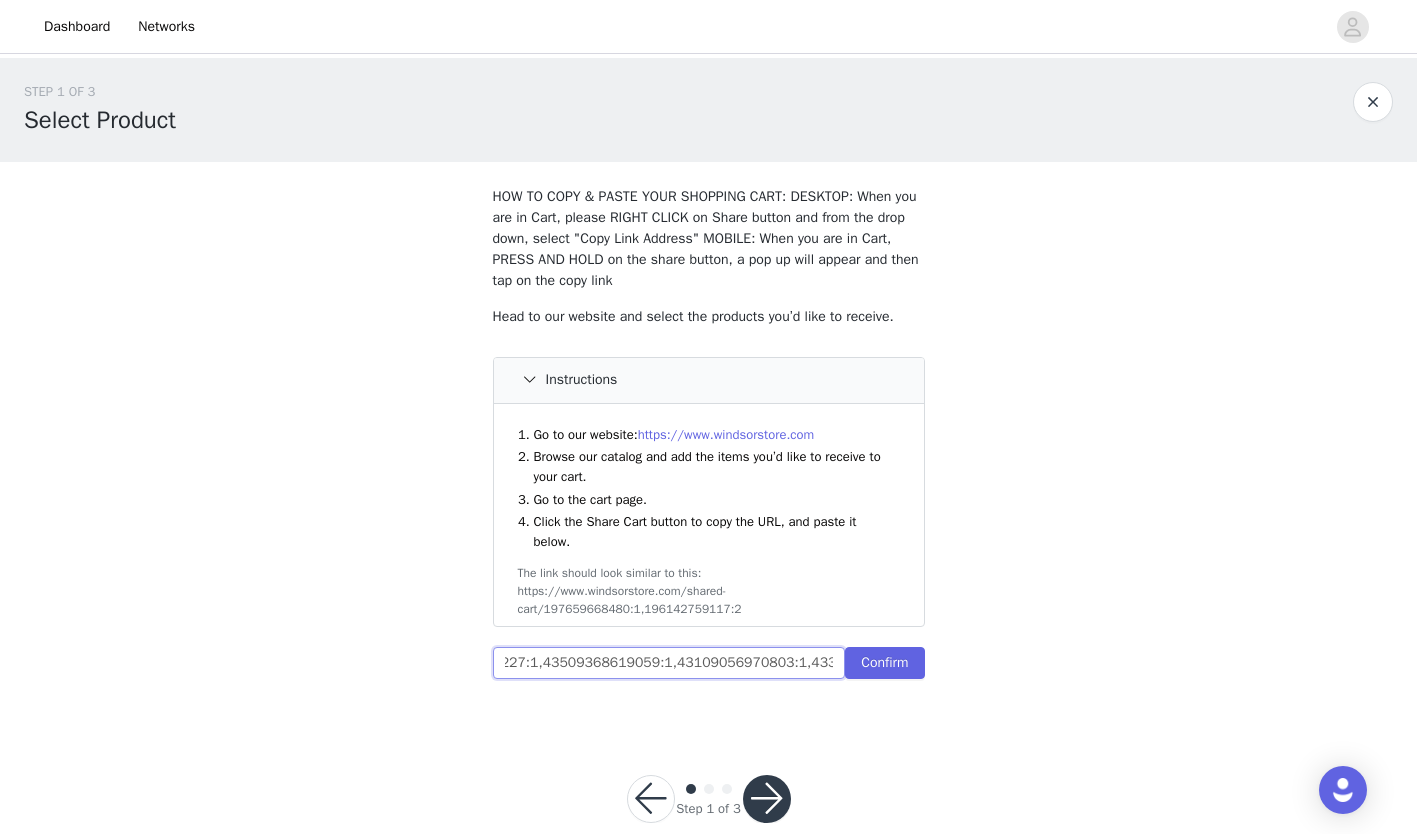 type on "https://www.windsorstore.com/cart/42816757891123:1,43328721289267:1,43292754346035:1,42980638130227:1,43509368619059:1,43109056970803:1,43375789441075:1" 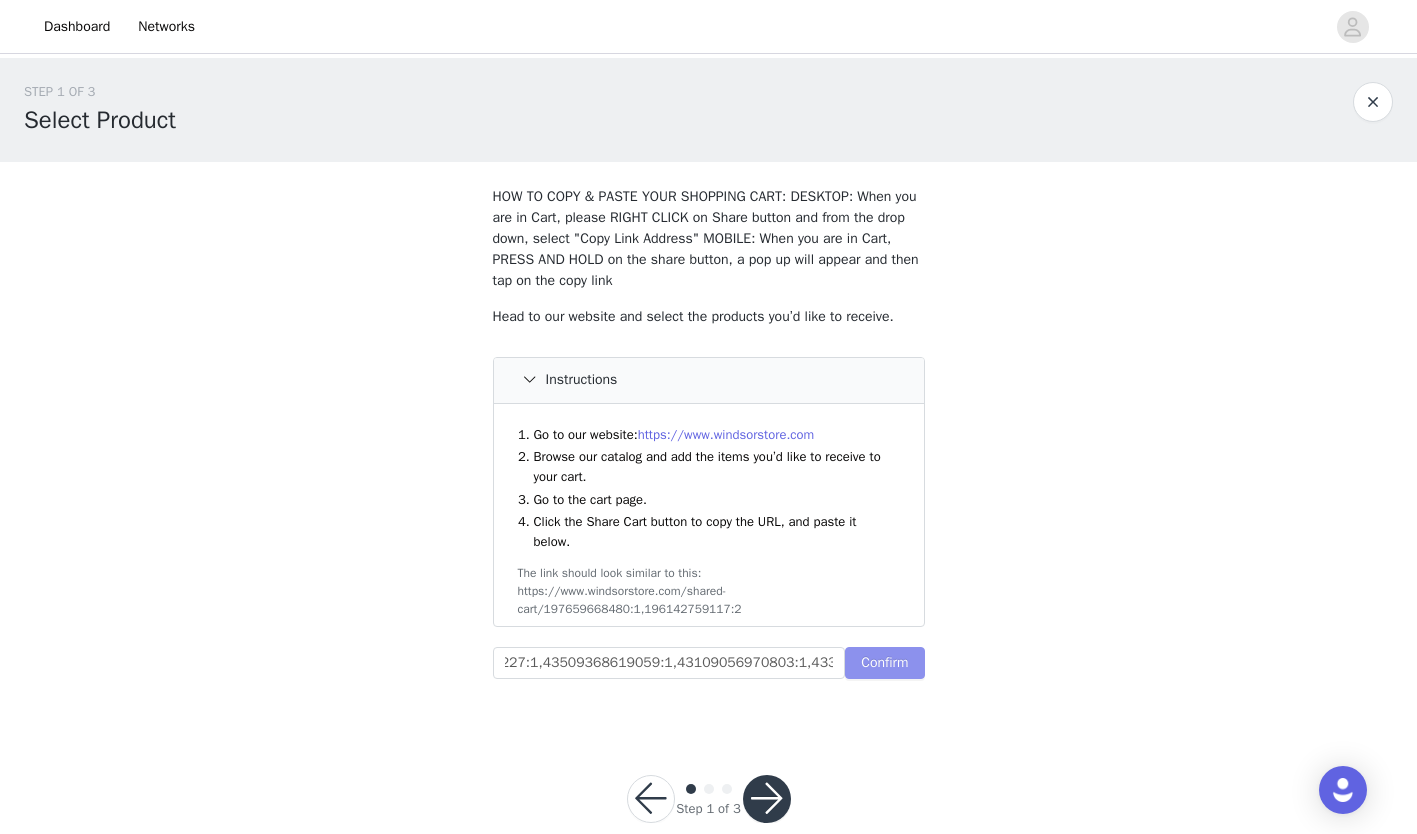 click on "Confirm" at bounding box center (884, 663) 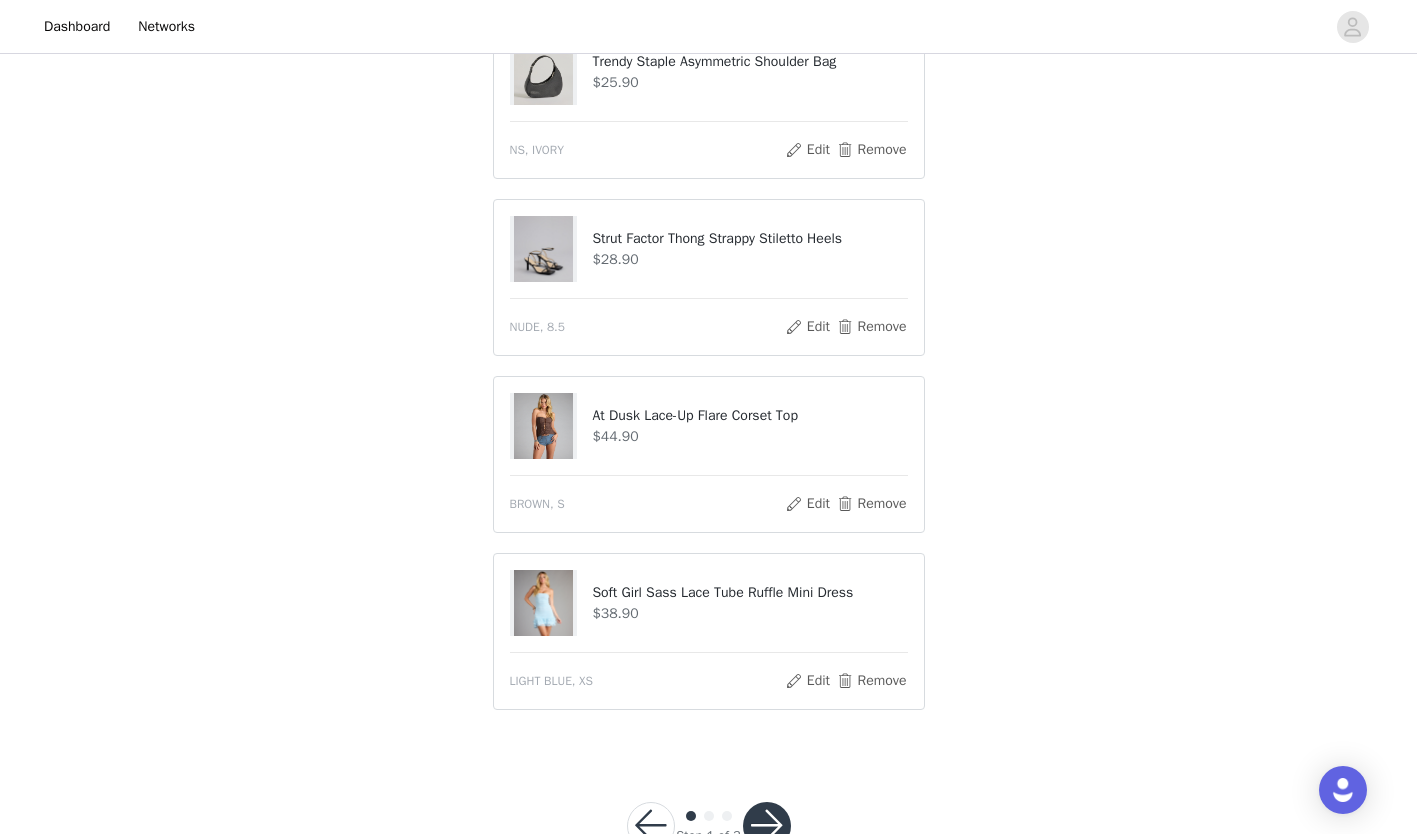 scroll, scrollTop: 1260, scrollLeft: 0, axis: vertical 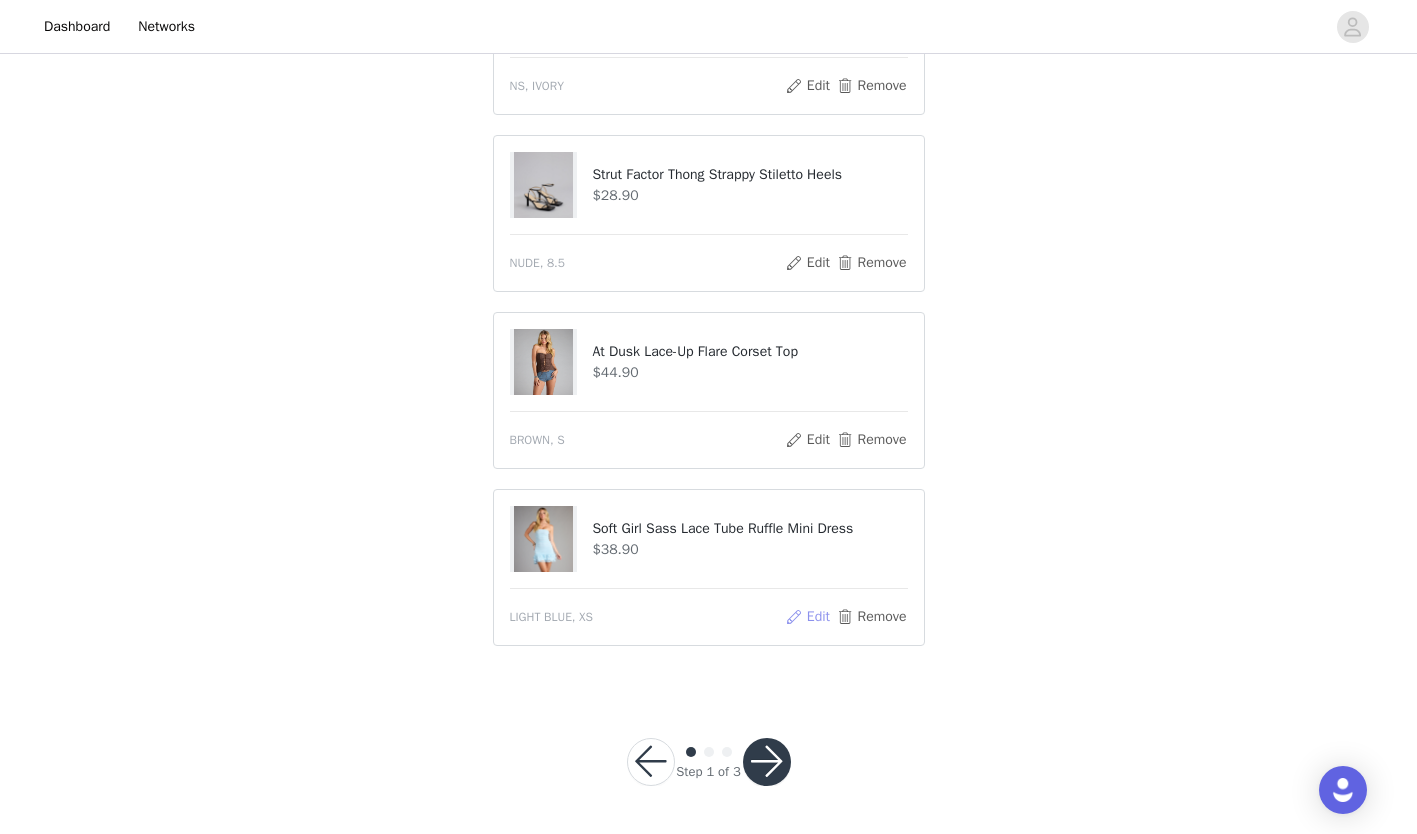 click on "Edit" at bounding box center [807, 617] 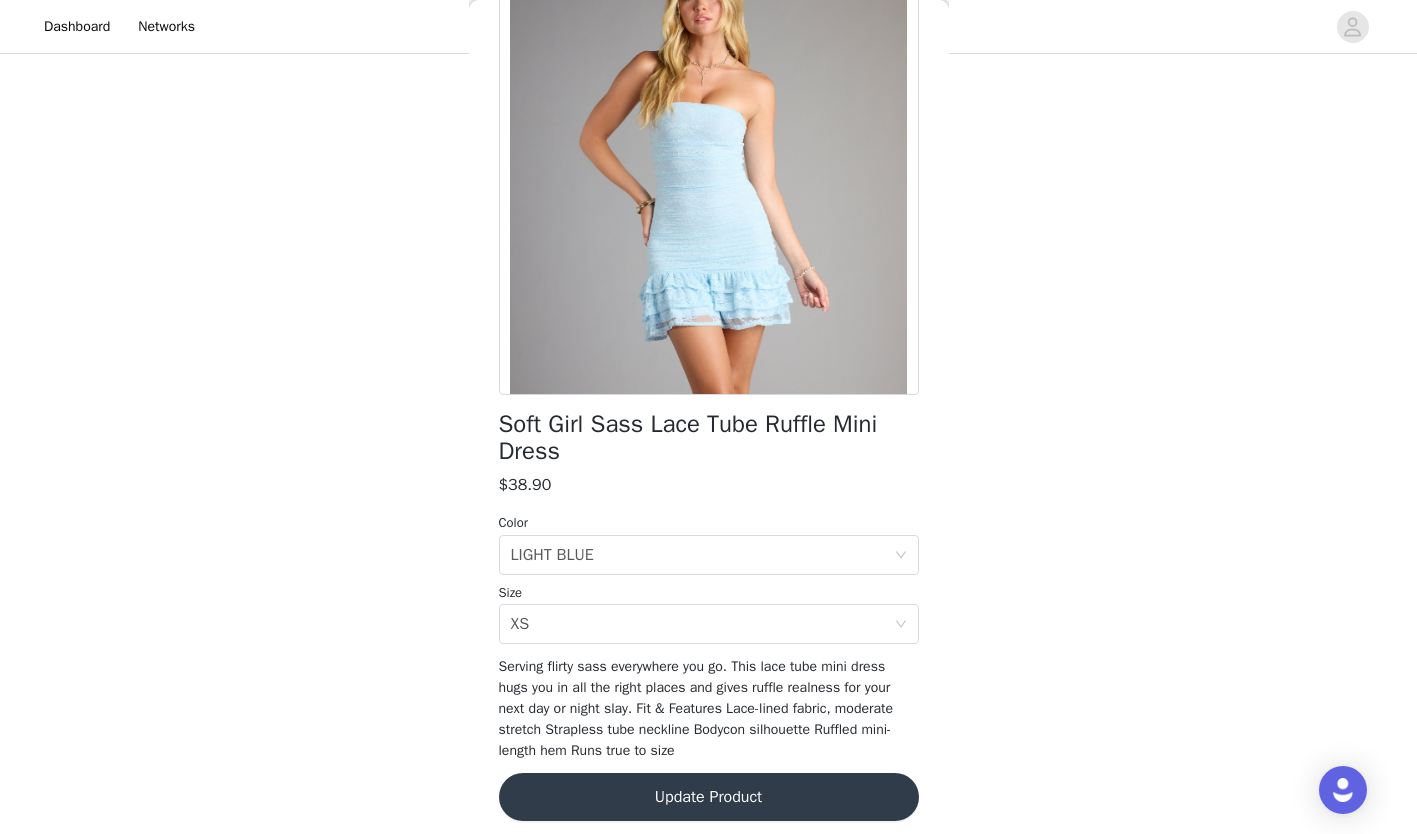 scroll, scrollTop: 157, scrollLeft: 0, axis: vertical 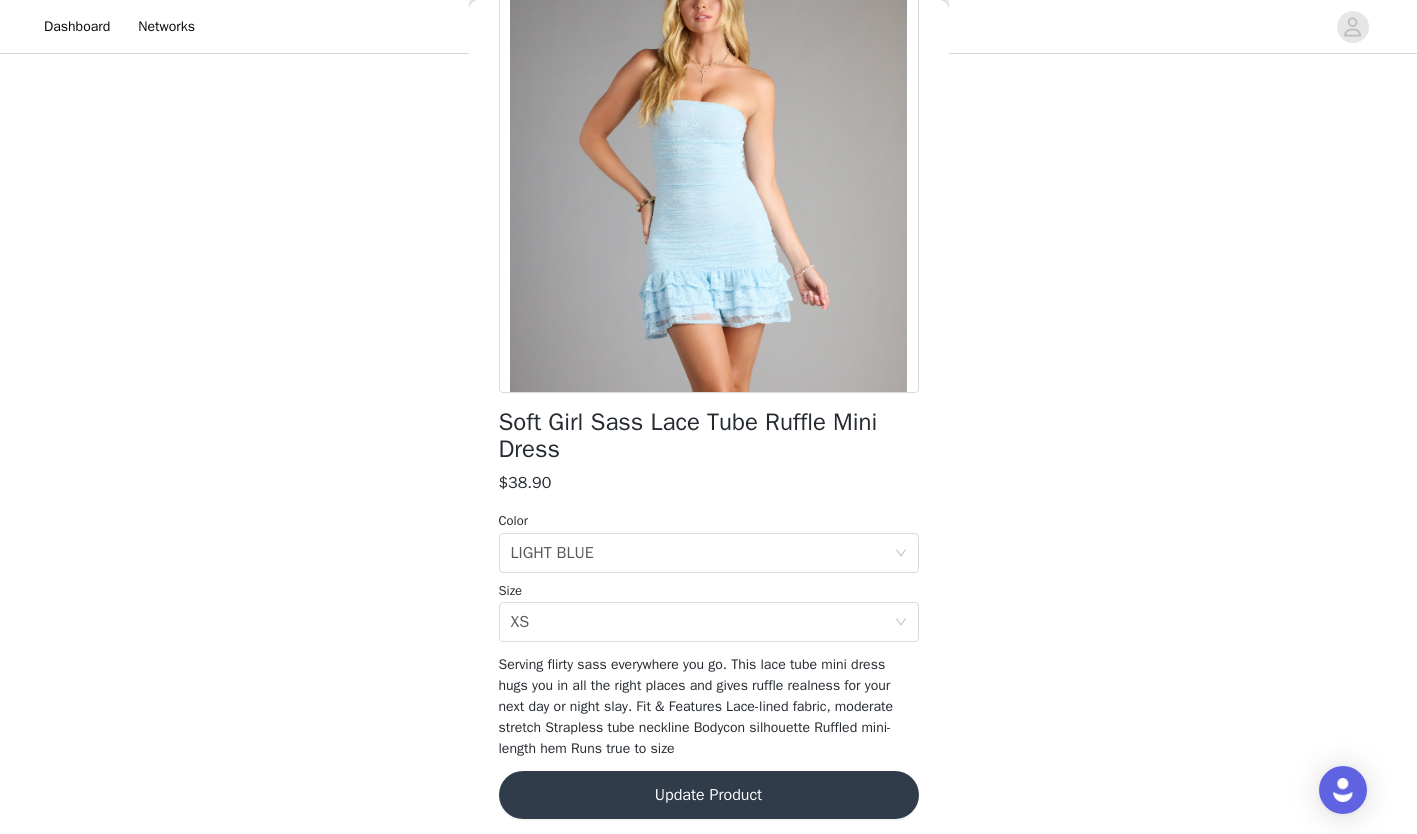 click on "Select size XS" at bounding box center (702, 622) 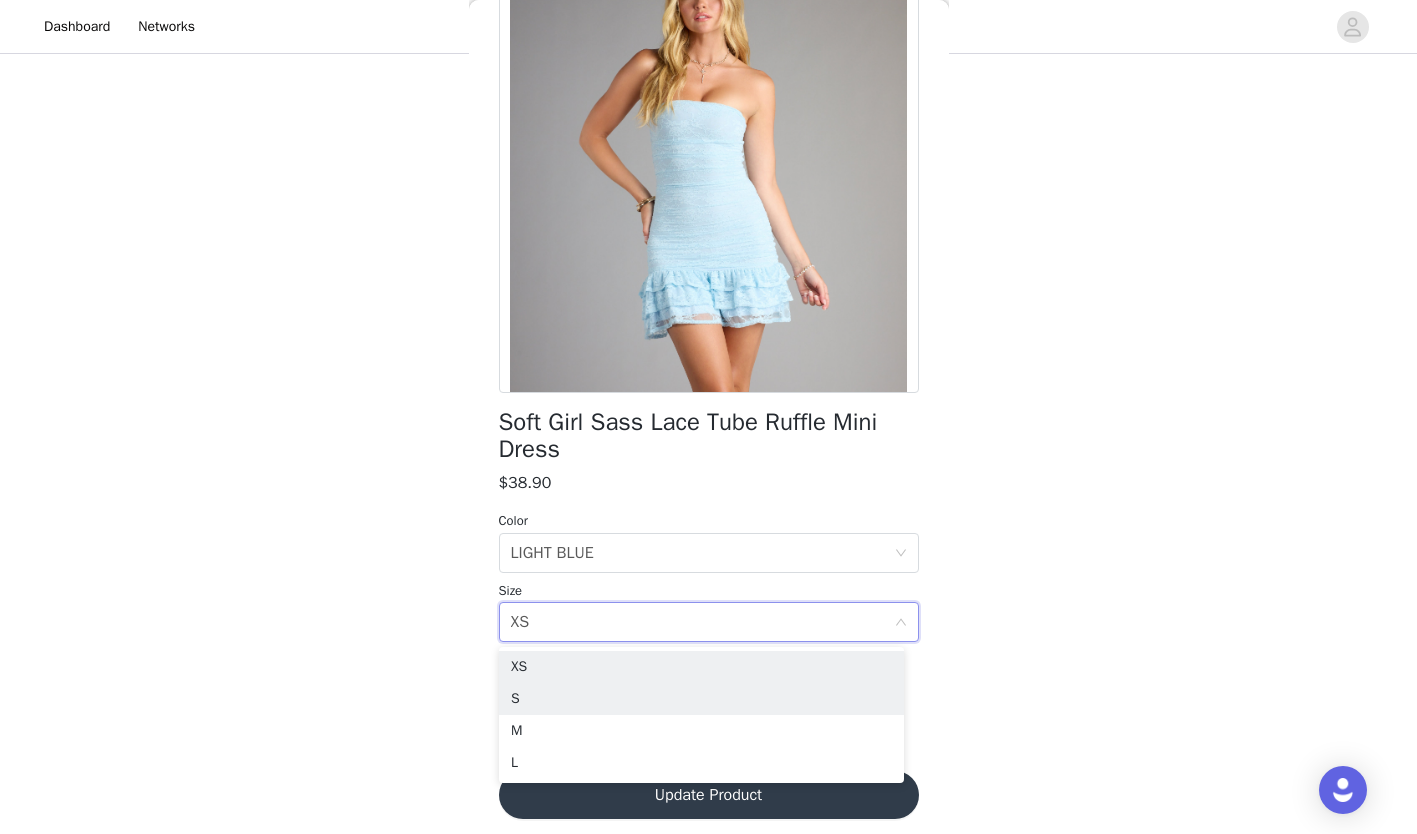 click on "S" at bounding box center [701, 699] 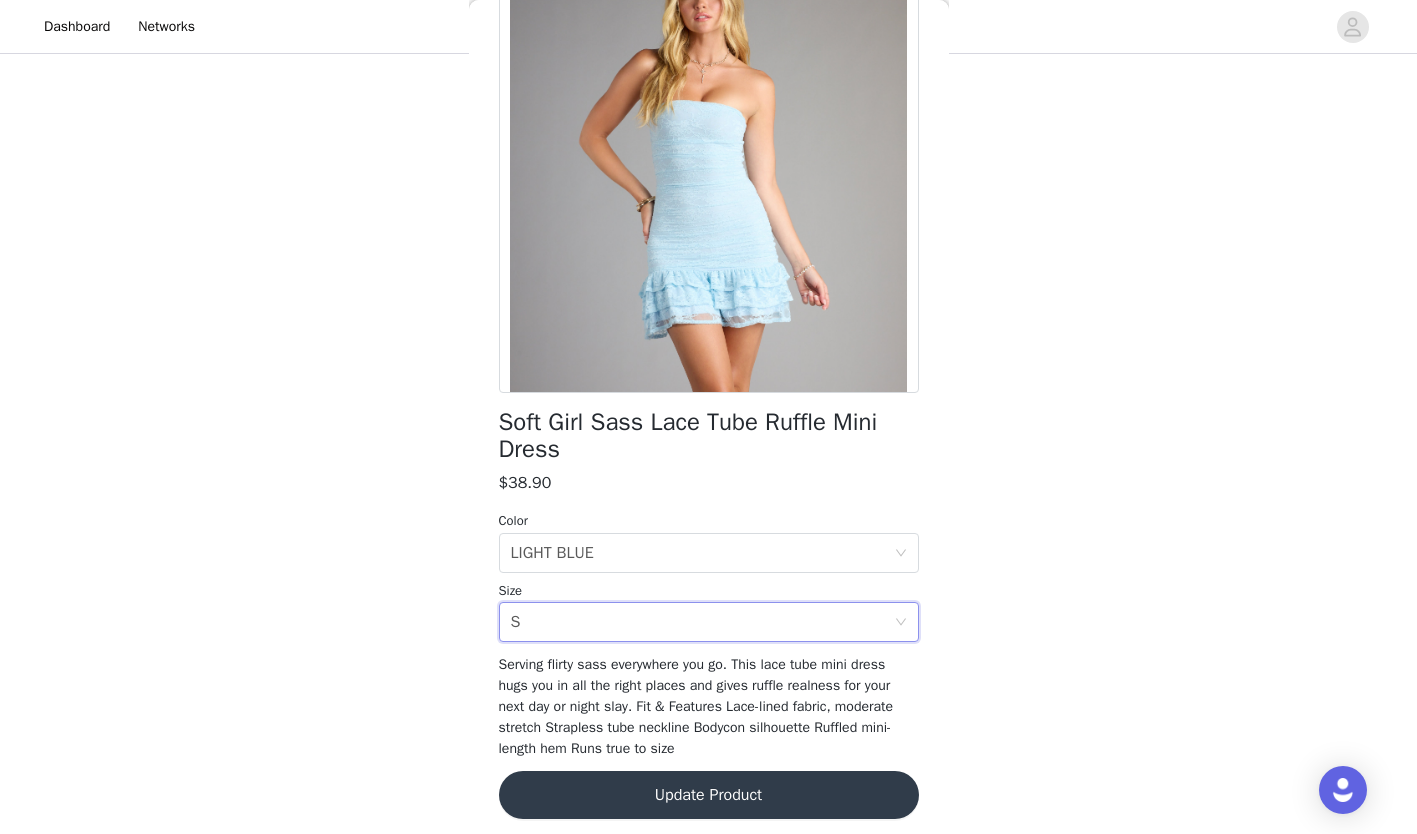 click on "Update Product" at bounding box center (709, 795) 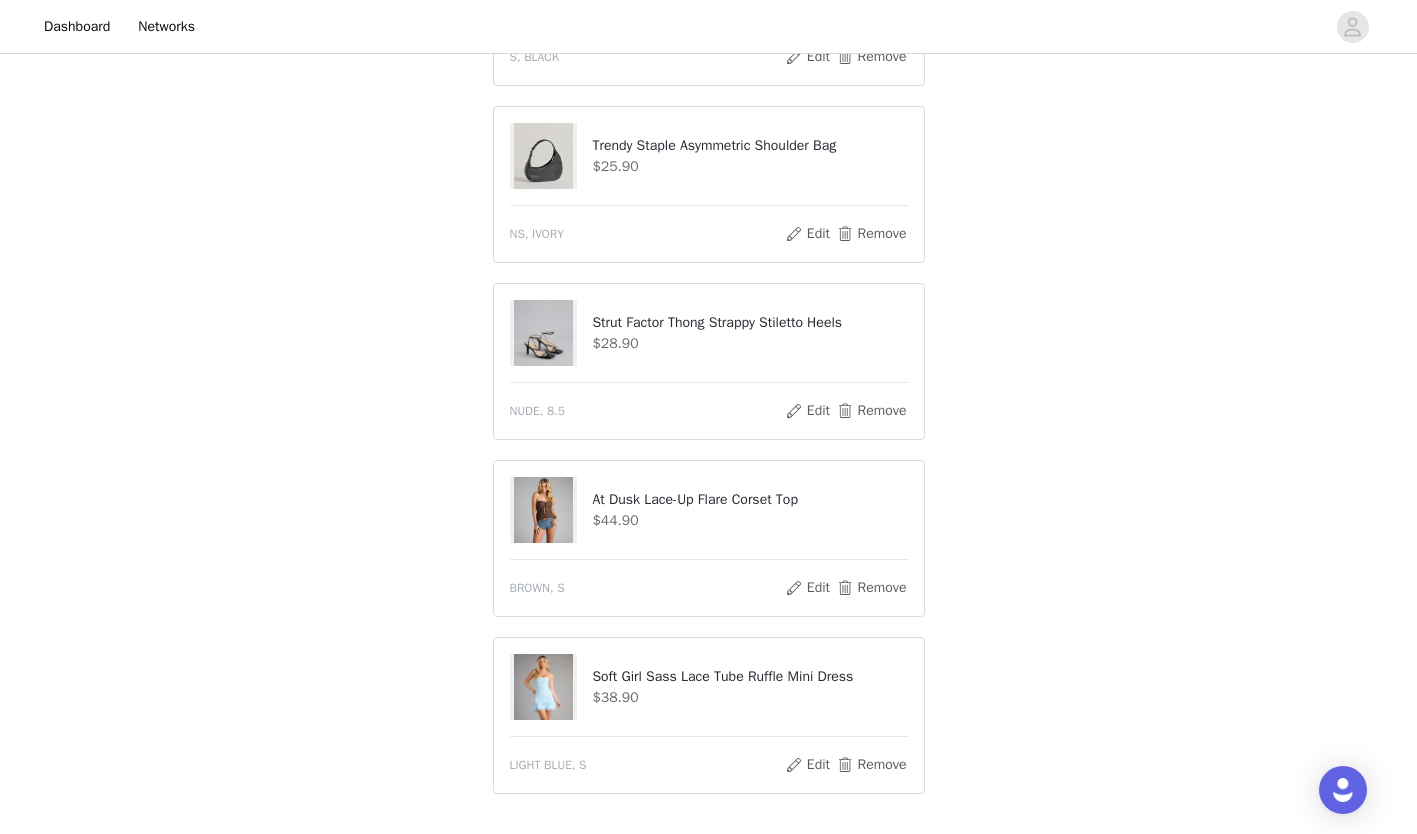 scroll, scrollTop: 1260, scrollLeft: 0, axis: vertical 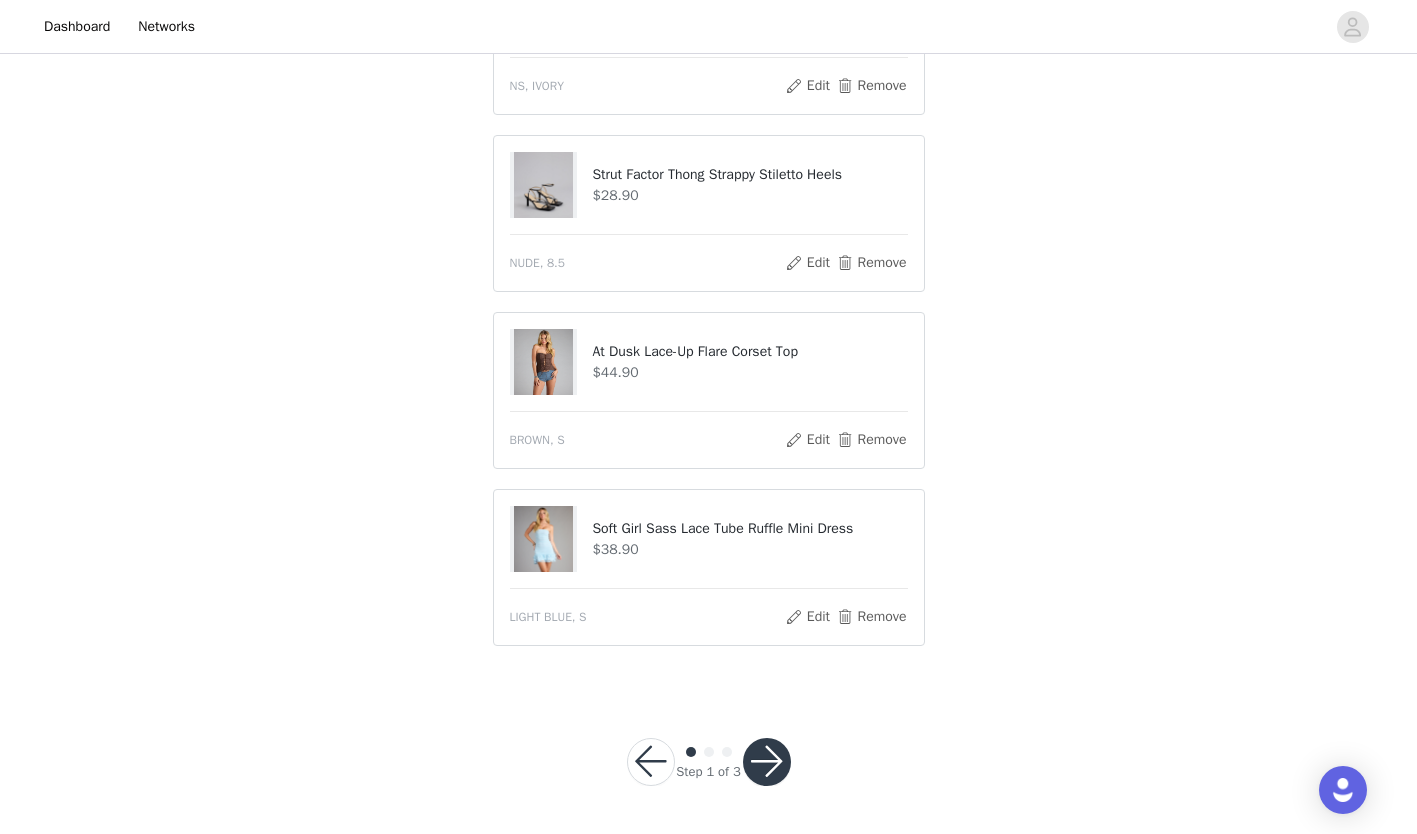 click at bounding box center [767, 762] 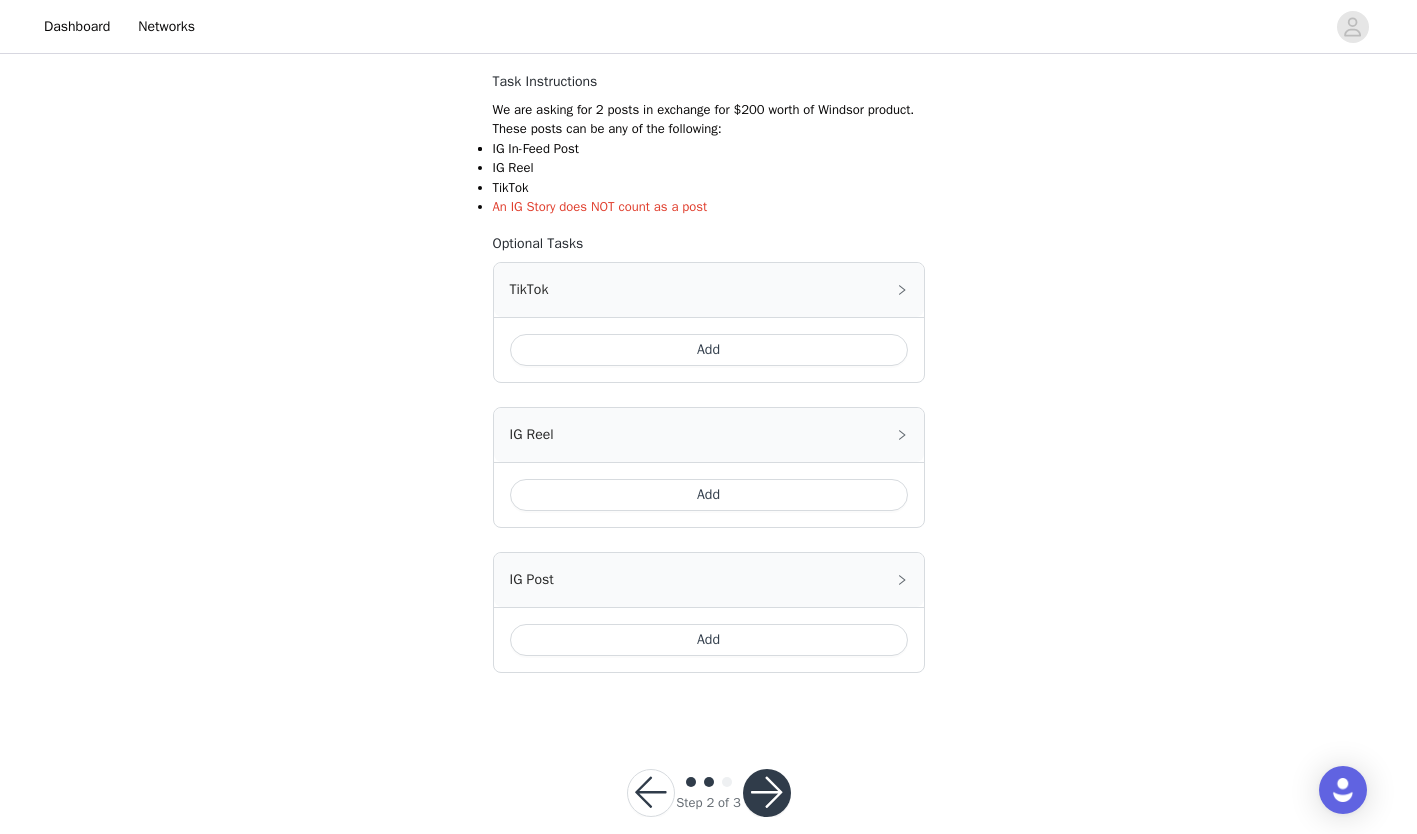 scroll, scrollTop: 345, scrollLeft: 0, axis: vertical 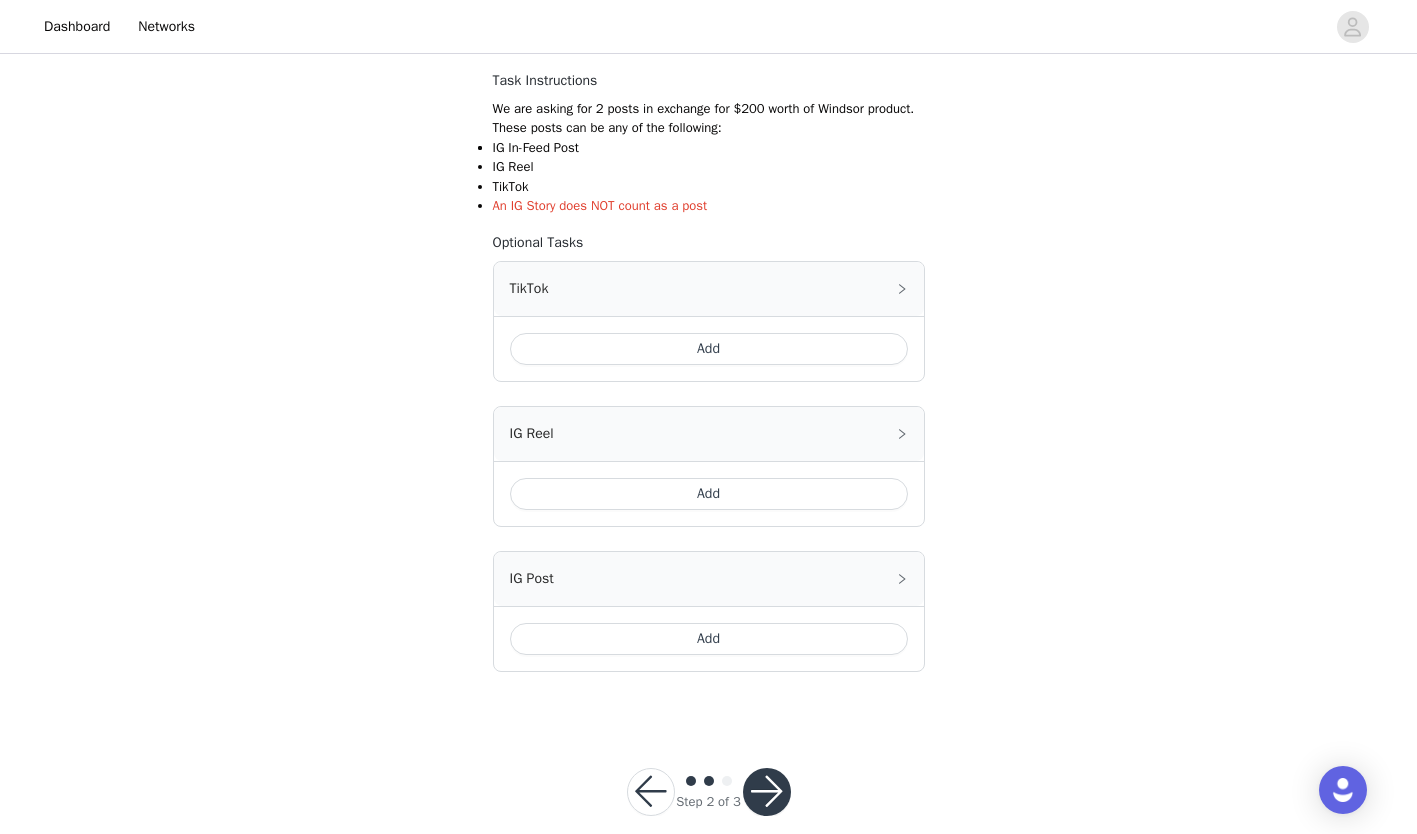 click at bounding box center [767, 792] 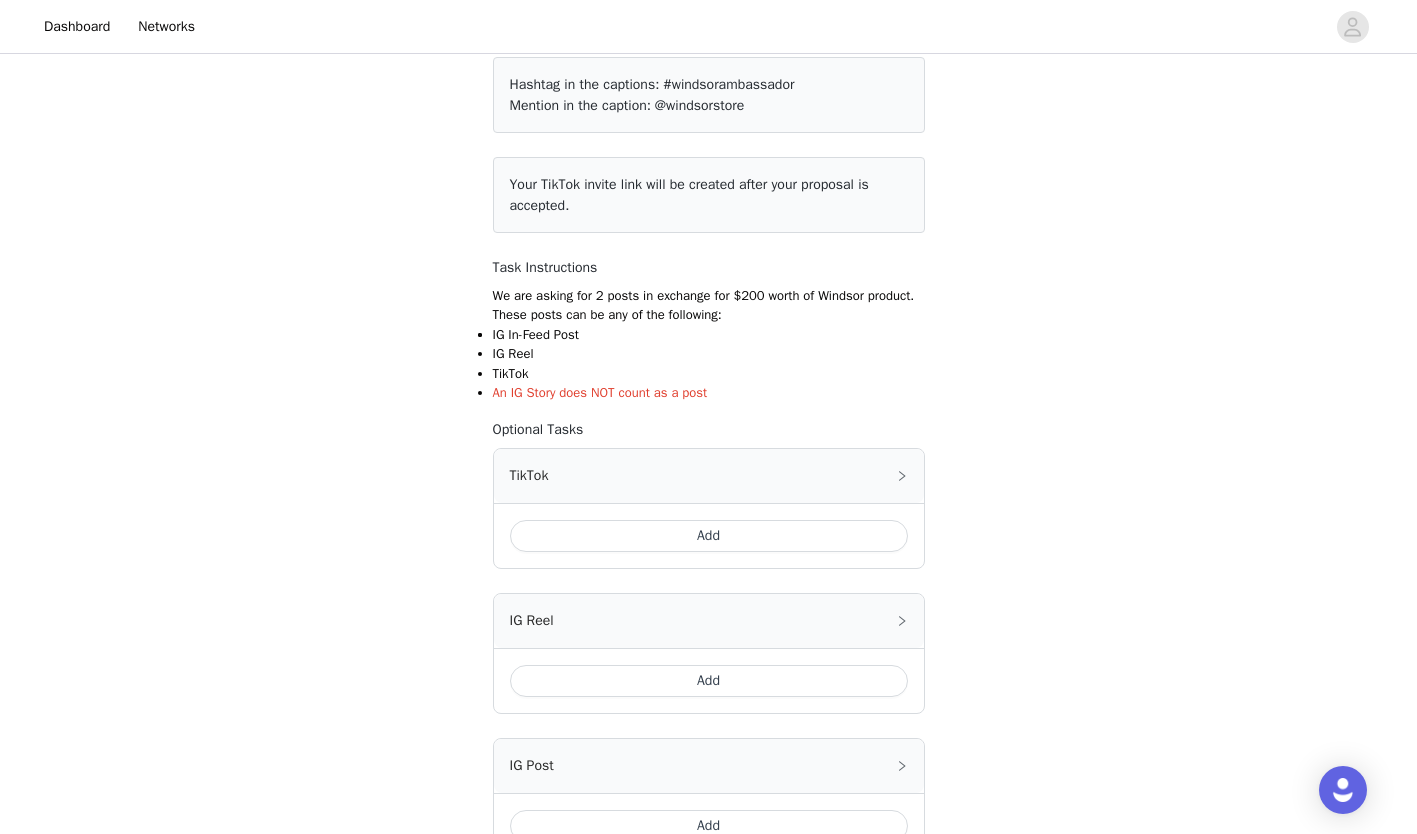 scroll, scrollTop: 160, scrollLeft: 0, axis: vertical 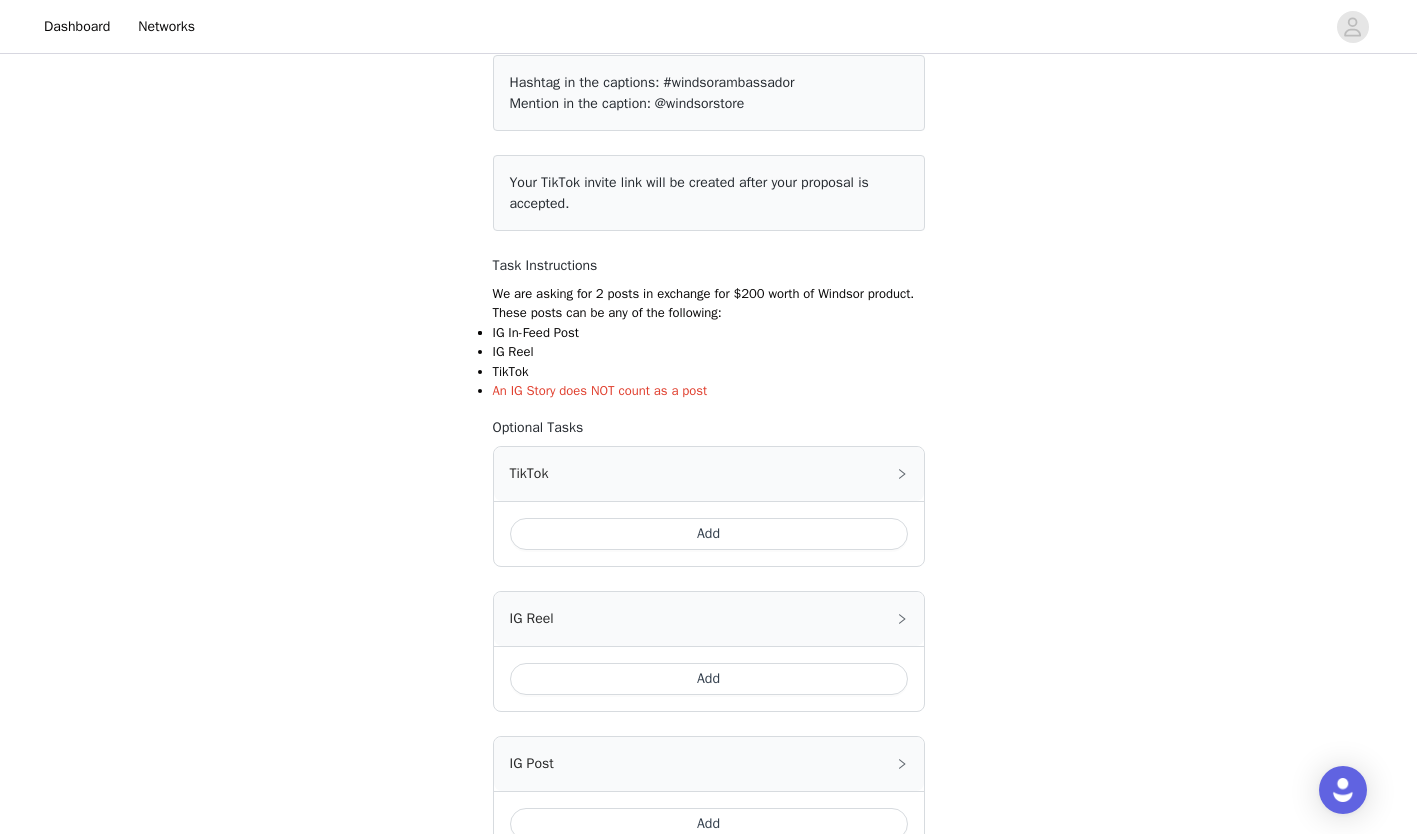 click on "Add" at bounding box center [709, 534] 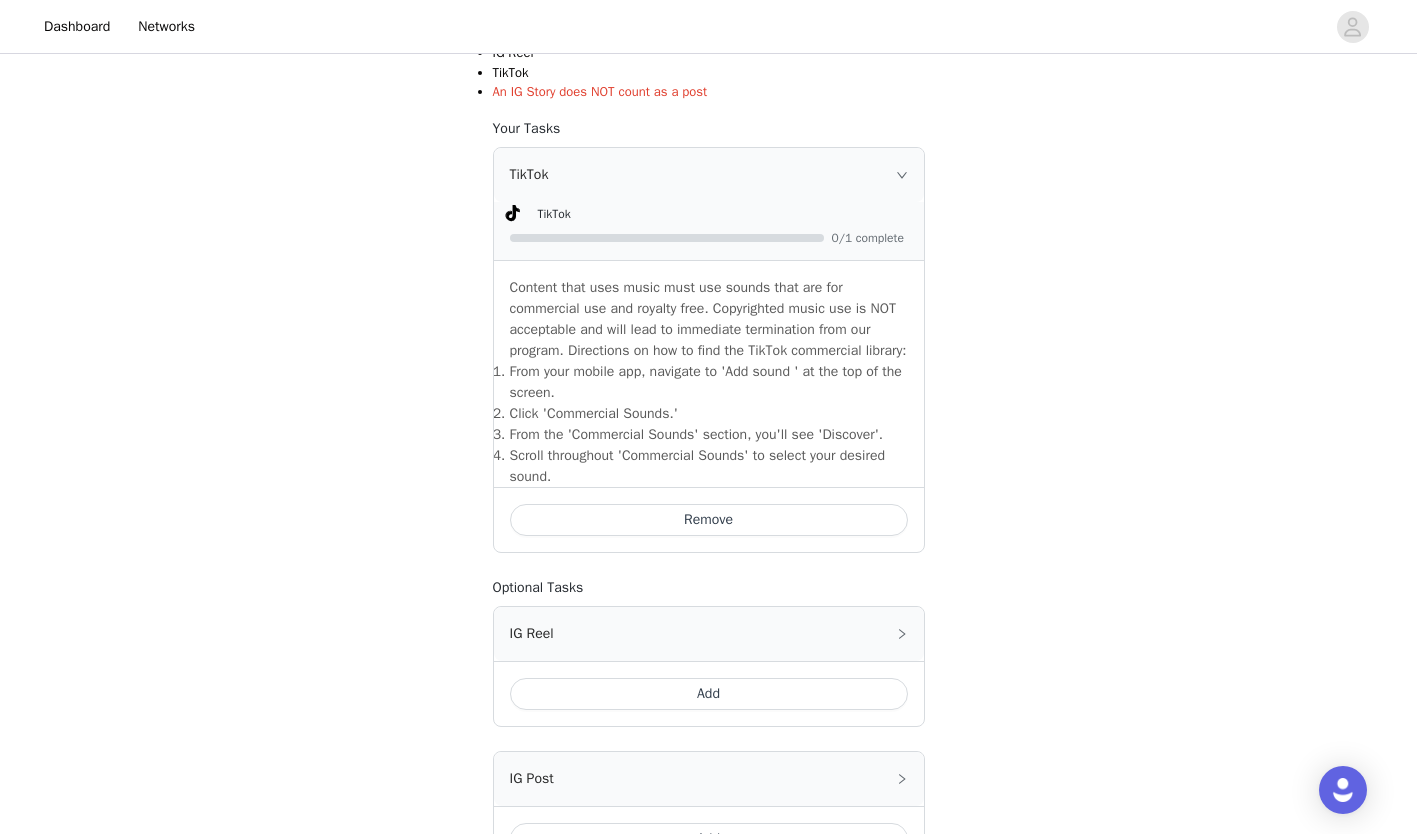 scroll, scrollTop: 709, scrollLeft: 0, axis: vertical 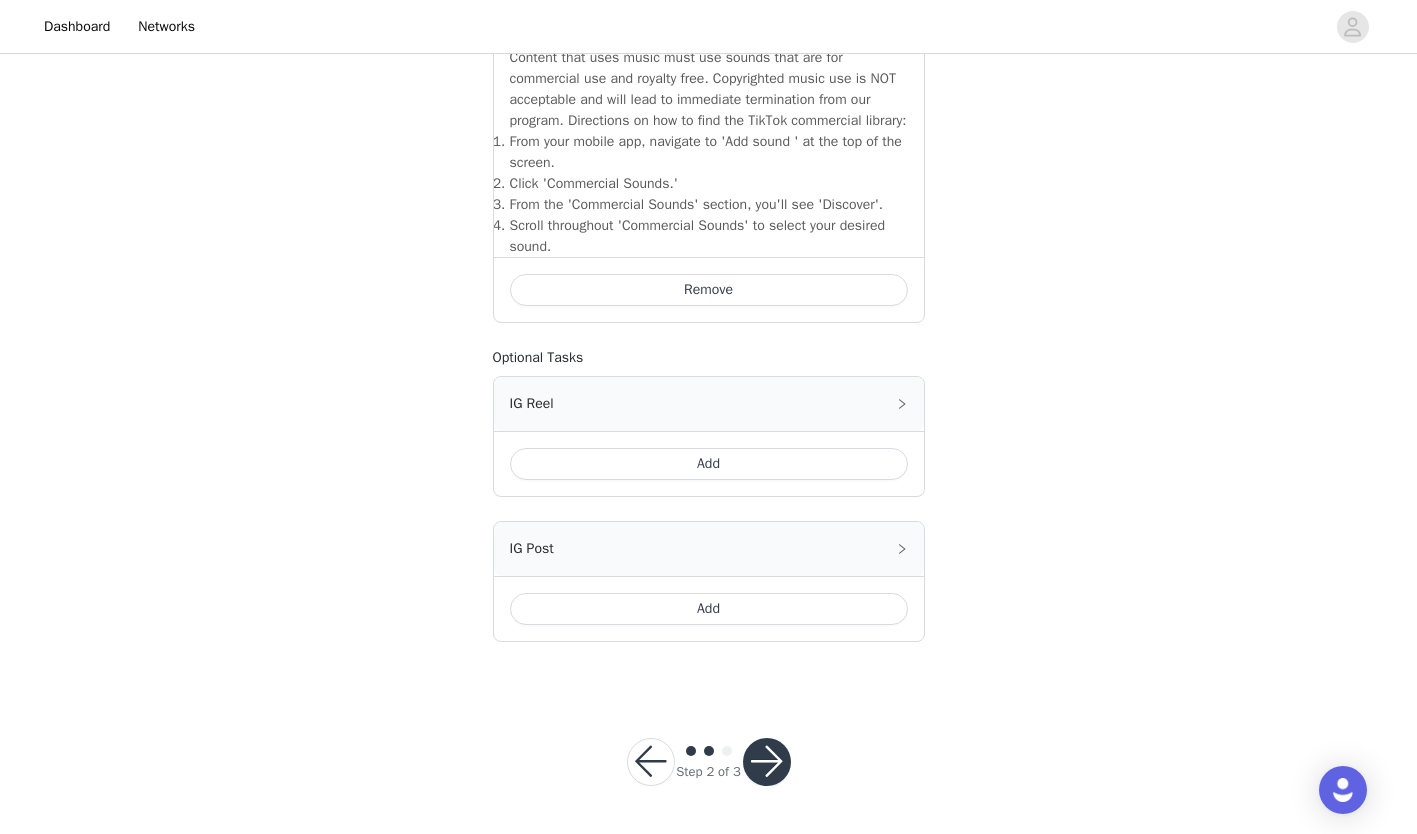 click at bounding box center [767, 762] 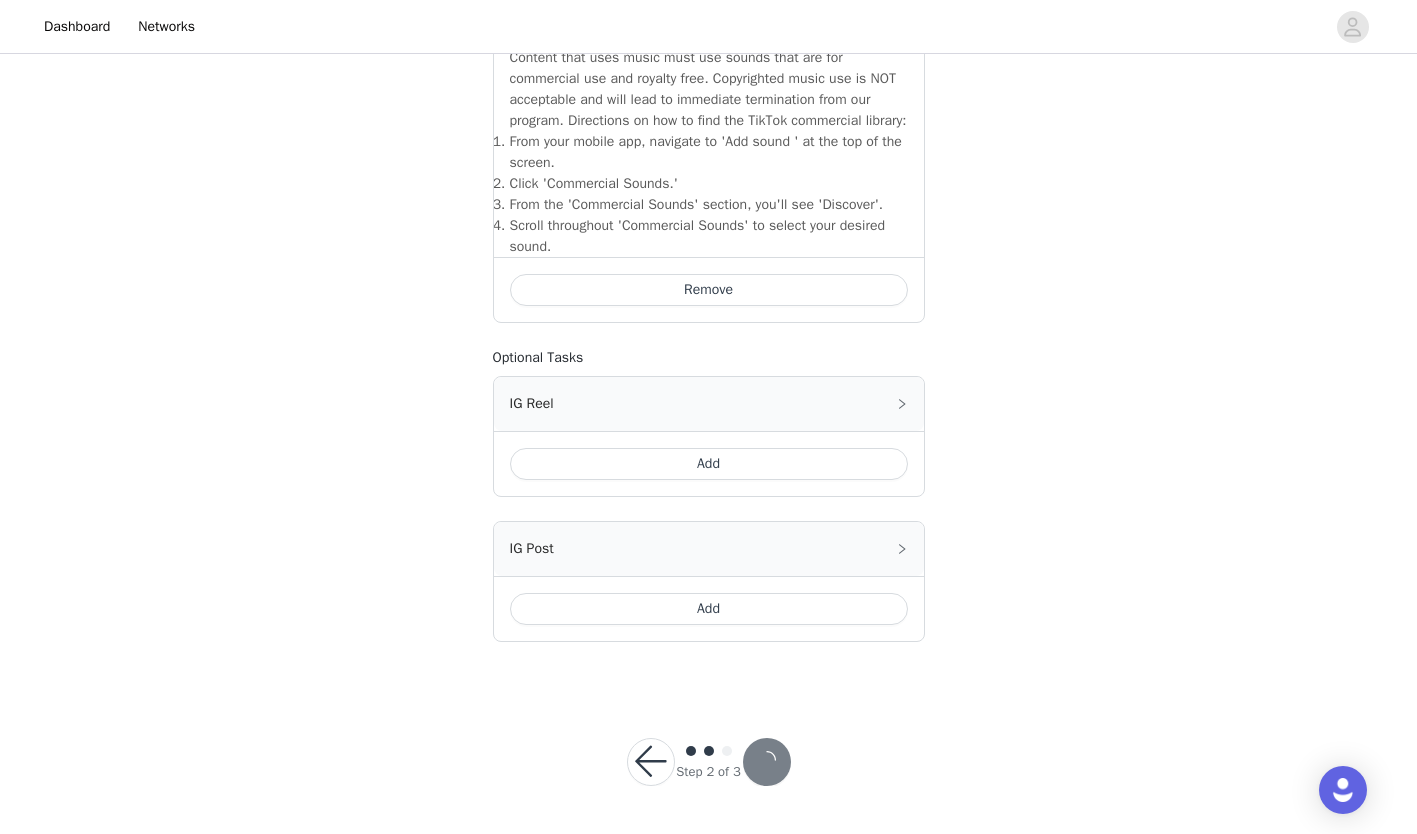 scroll, scrollTop: 0, scrollLeft: 0, axis: both 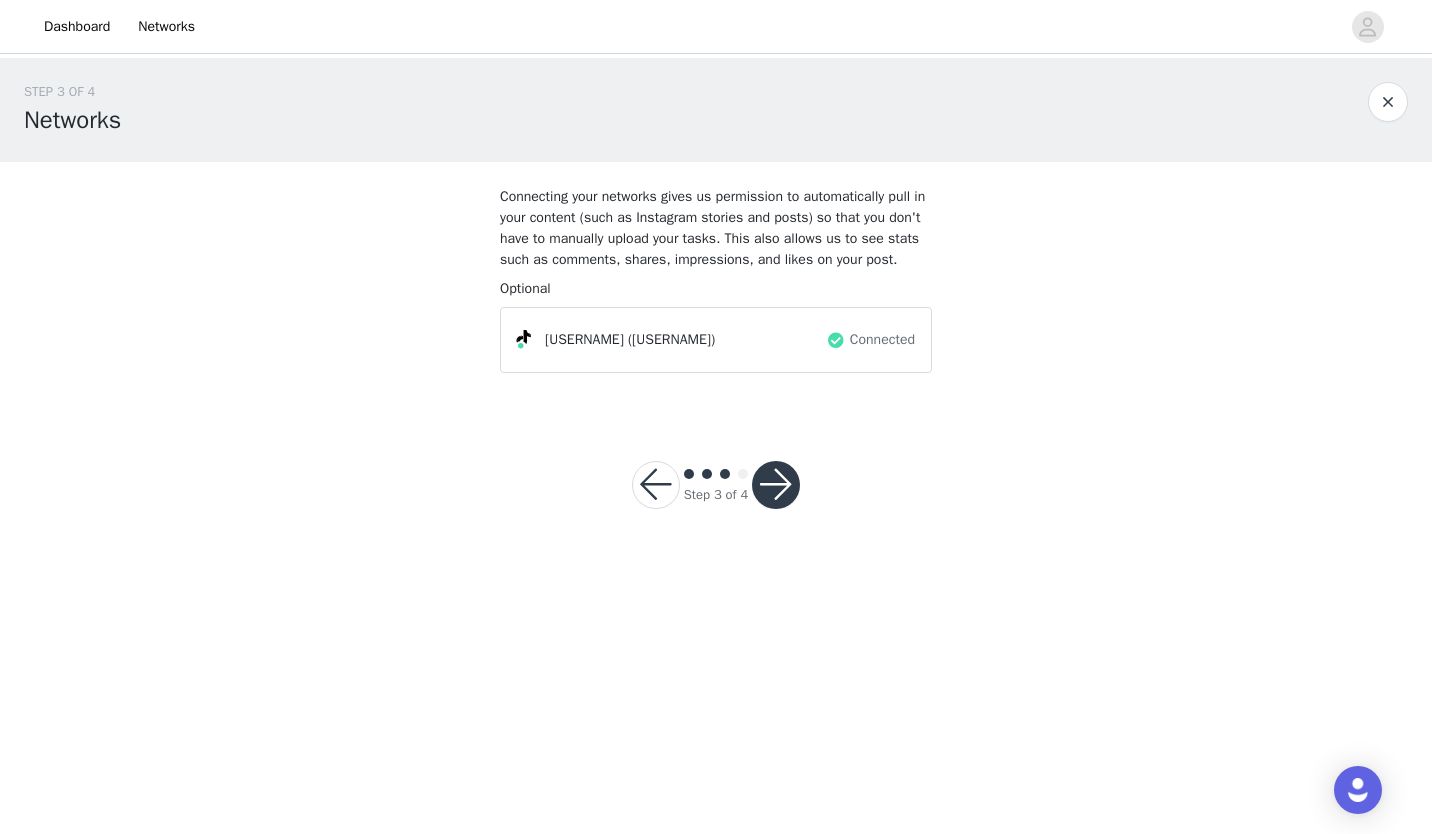 click at bounding box center [776, 485] 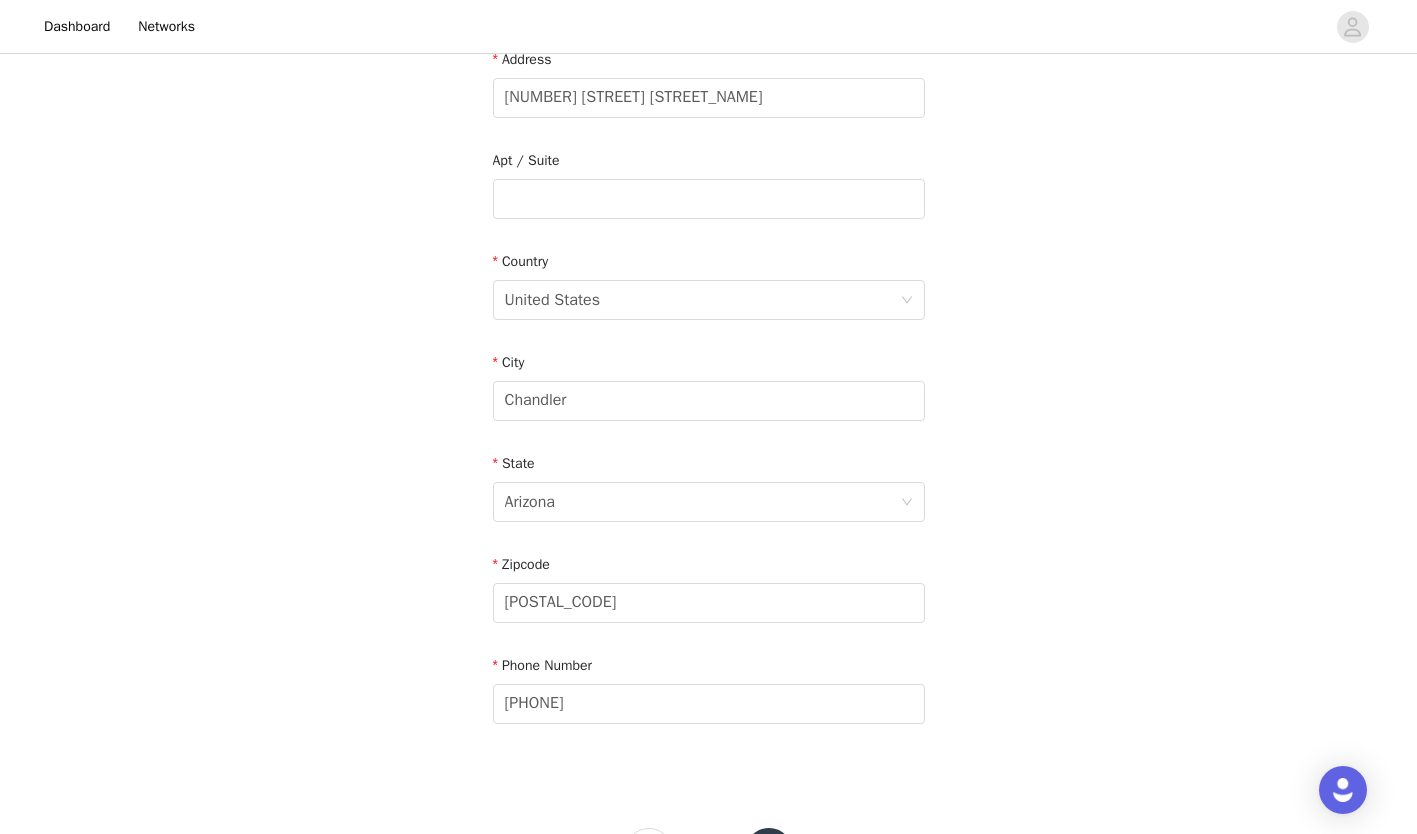 scroll, scrollTop: 529, scrollLeft: 0, axis: vertical 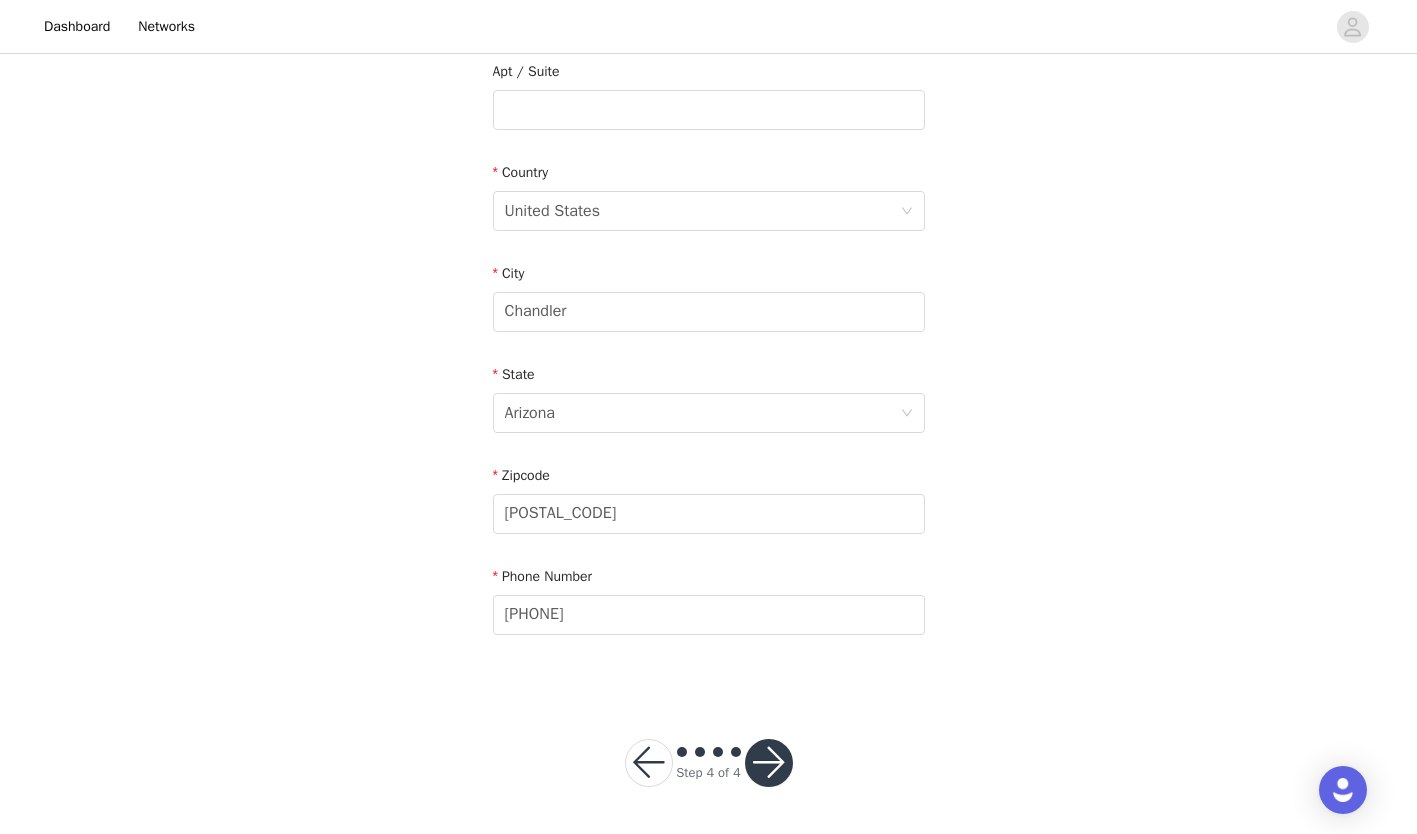click at bounding box center [649, 763] 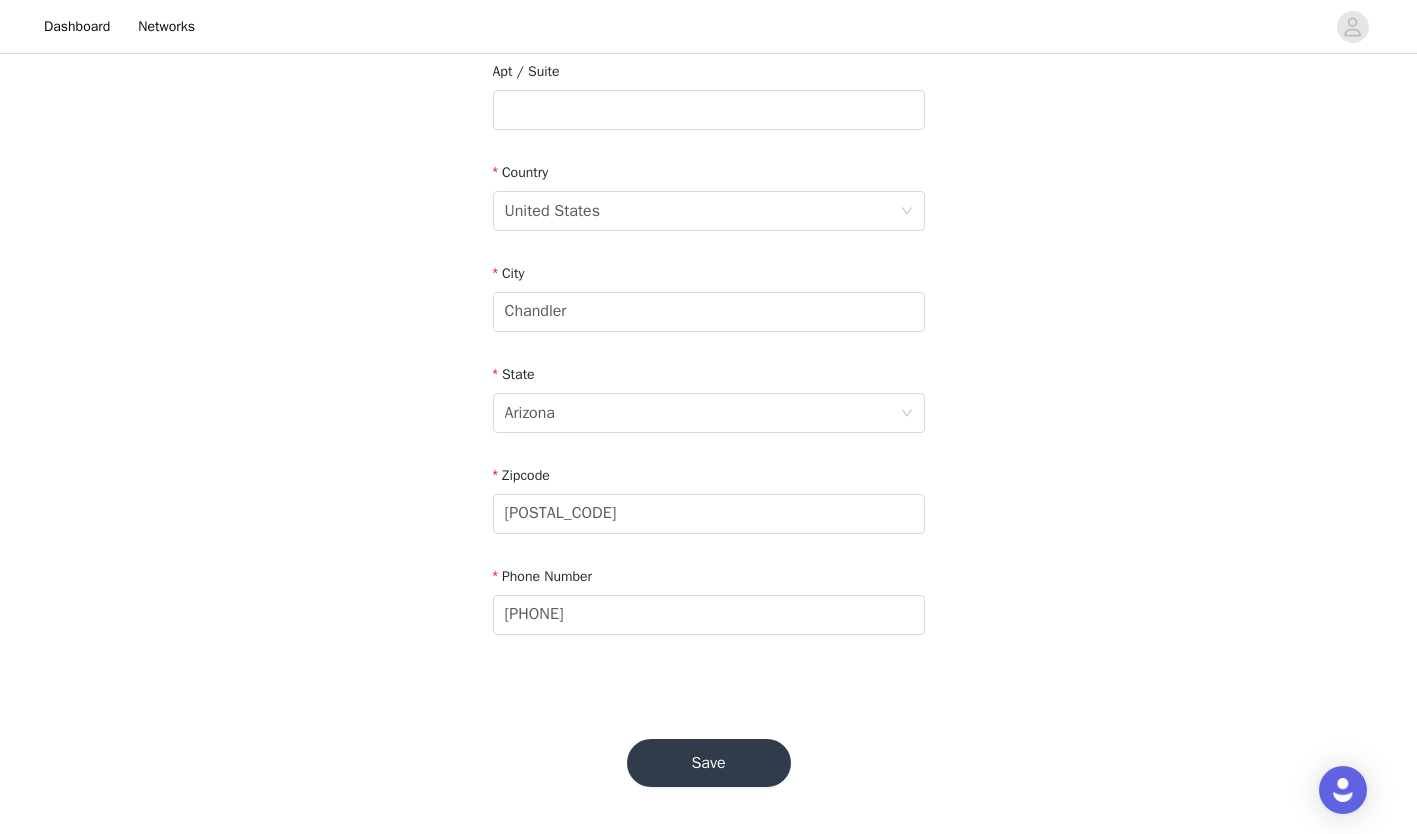 click on "Save" at bounding box center [709, 763] 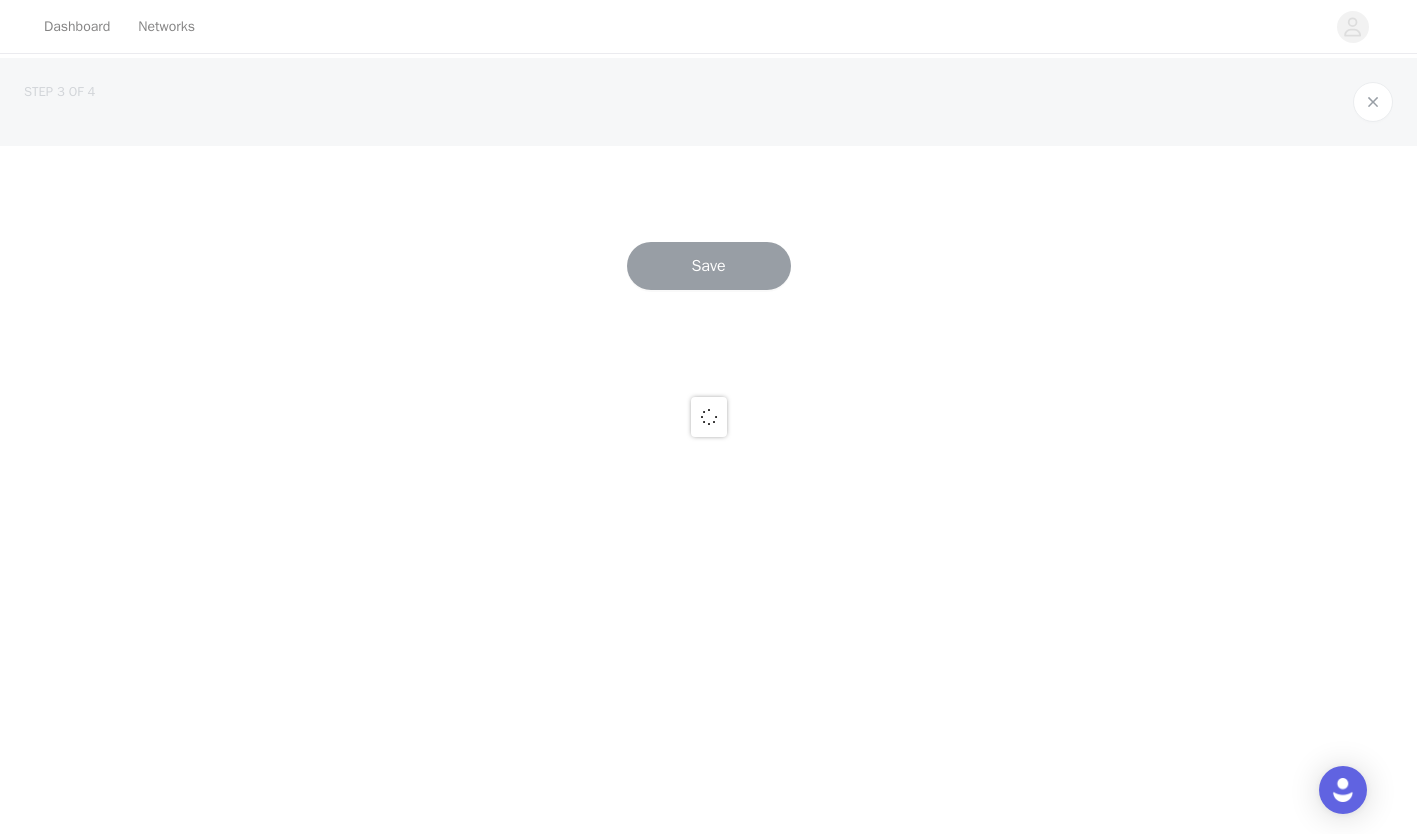 scroll, scrollTop: 0, scrollLeft: 0, axis: both 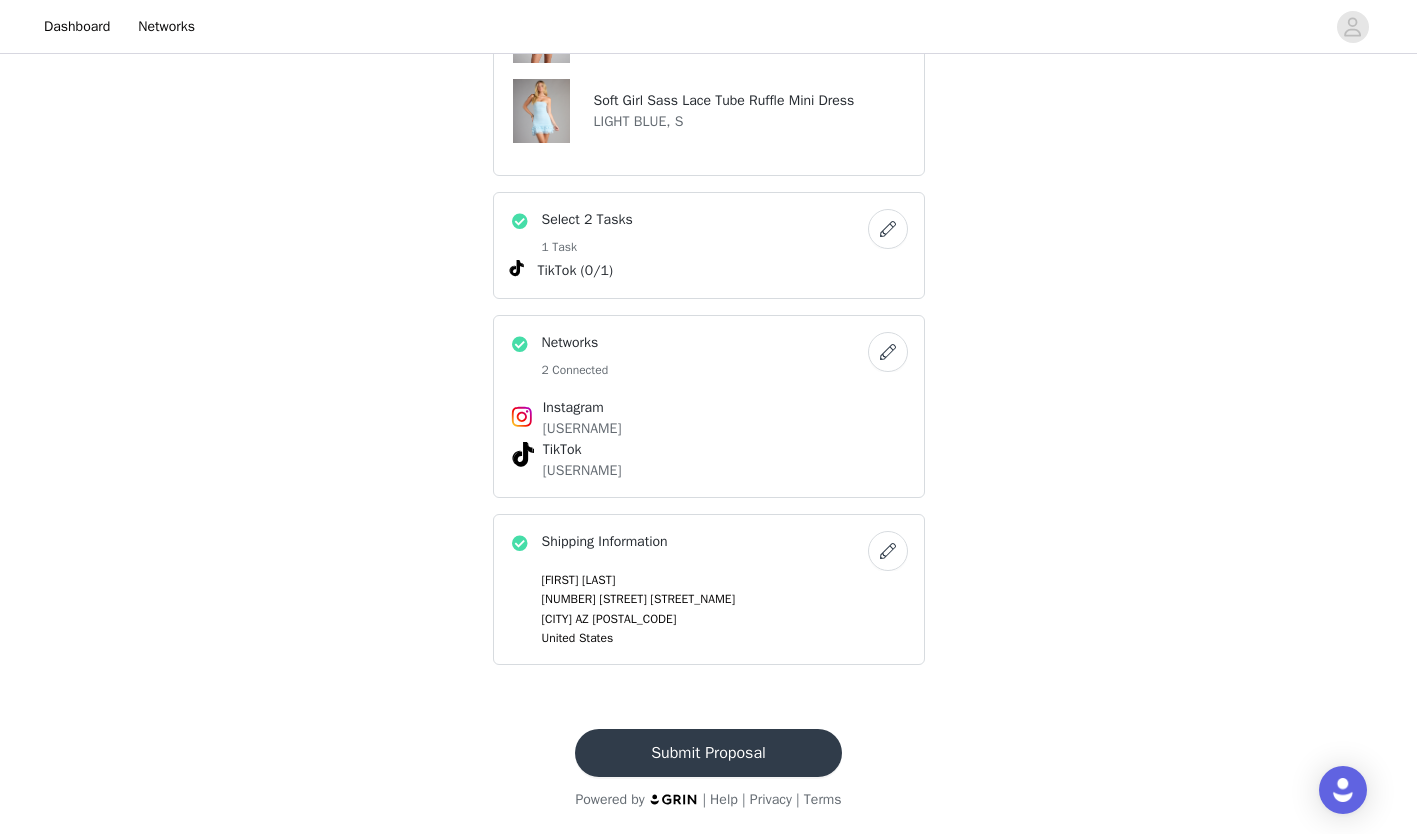 click on "Submit Proposal" at bounding box center (708, 753) 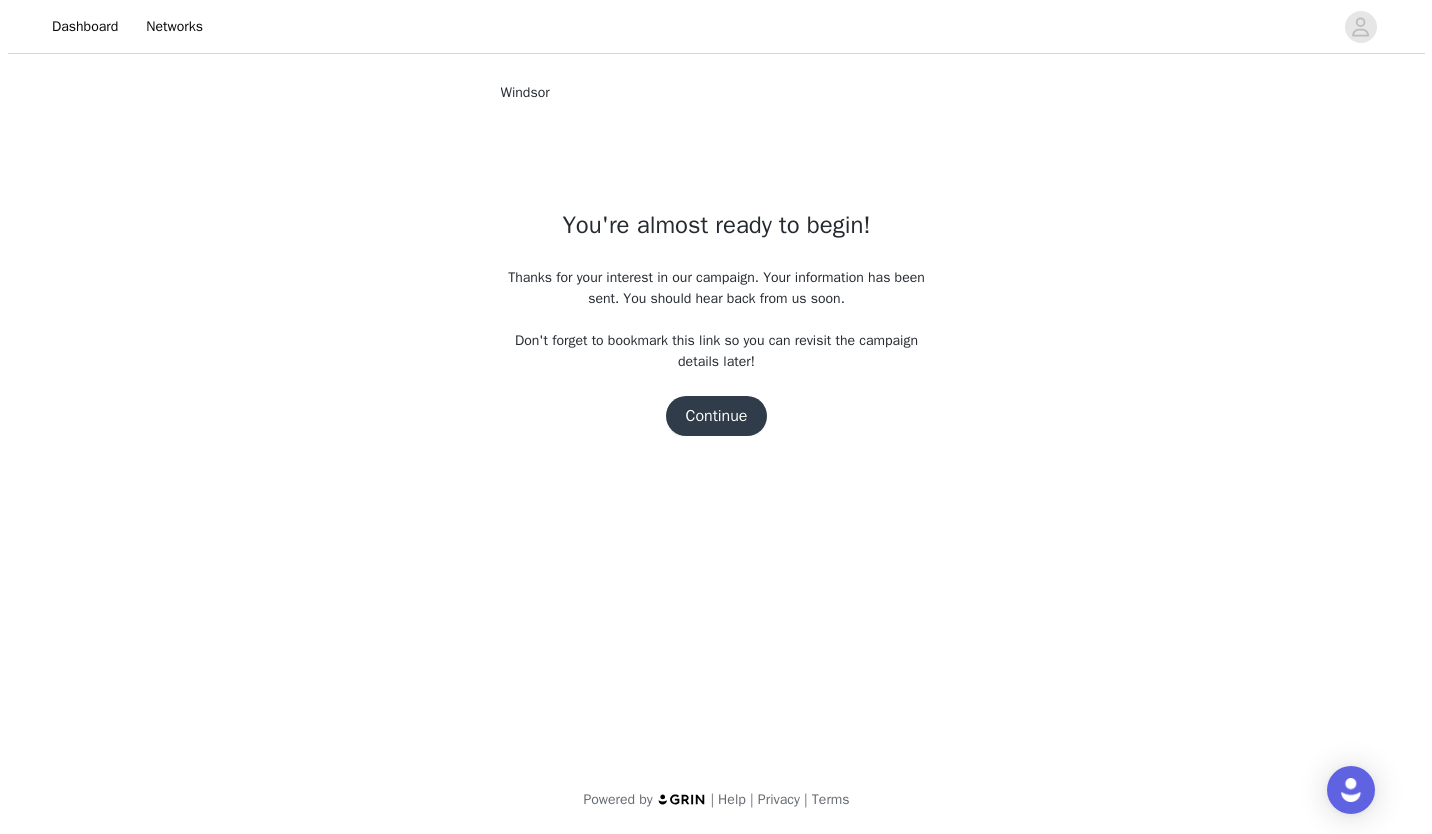 scroll, scrollTop: 0, scrollLeft: 0, axis: both 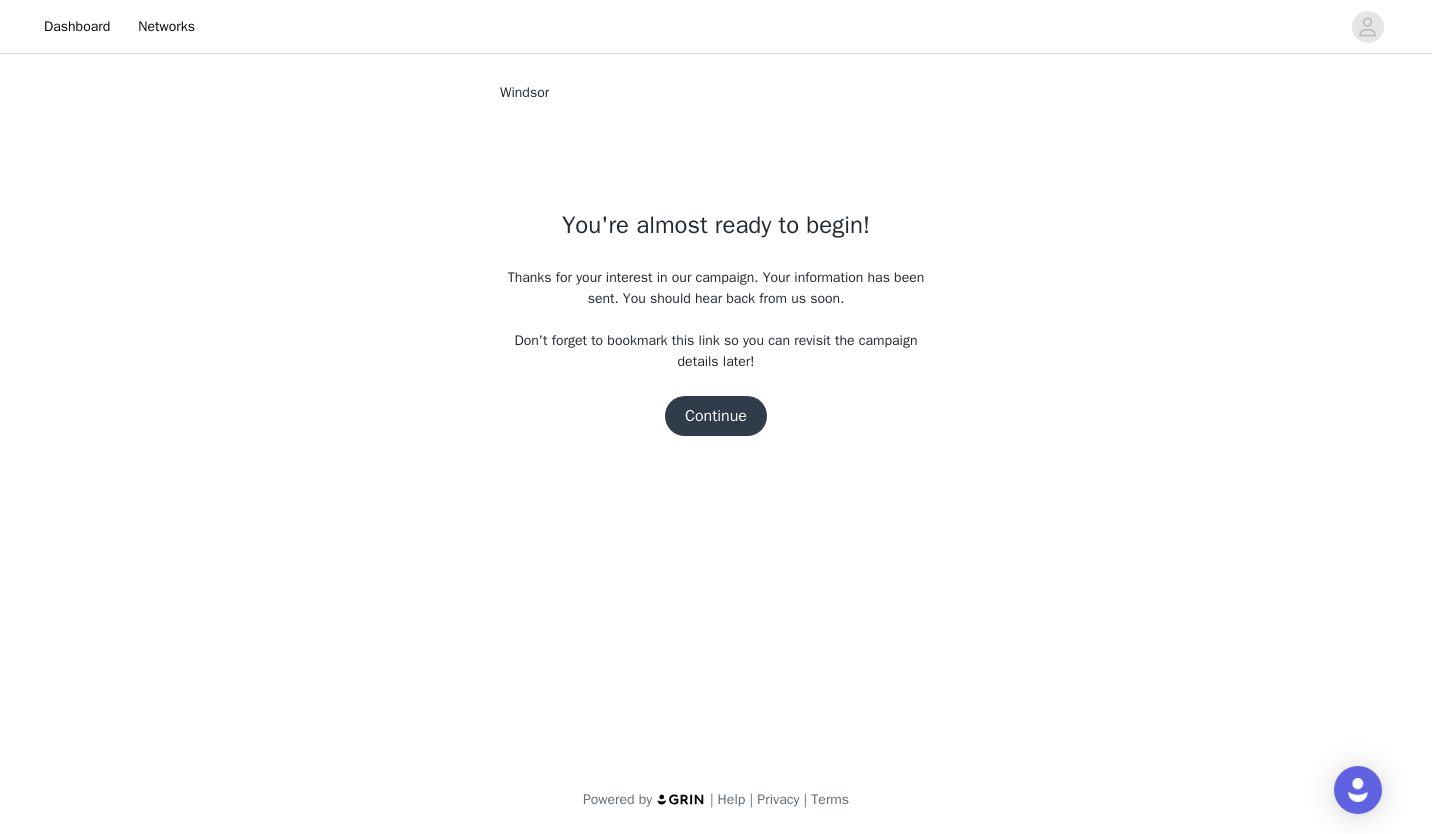 click on "Continue" at bounding box center [716, 416] 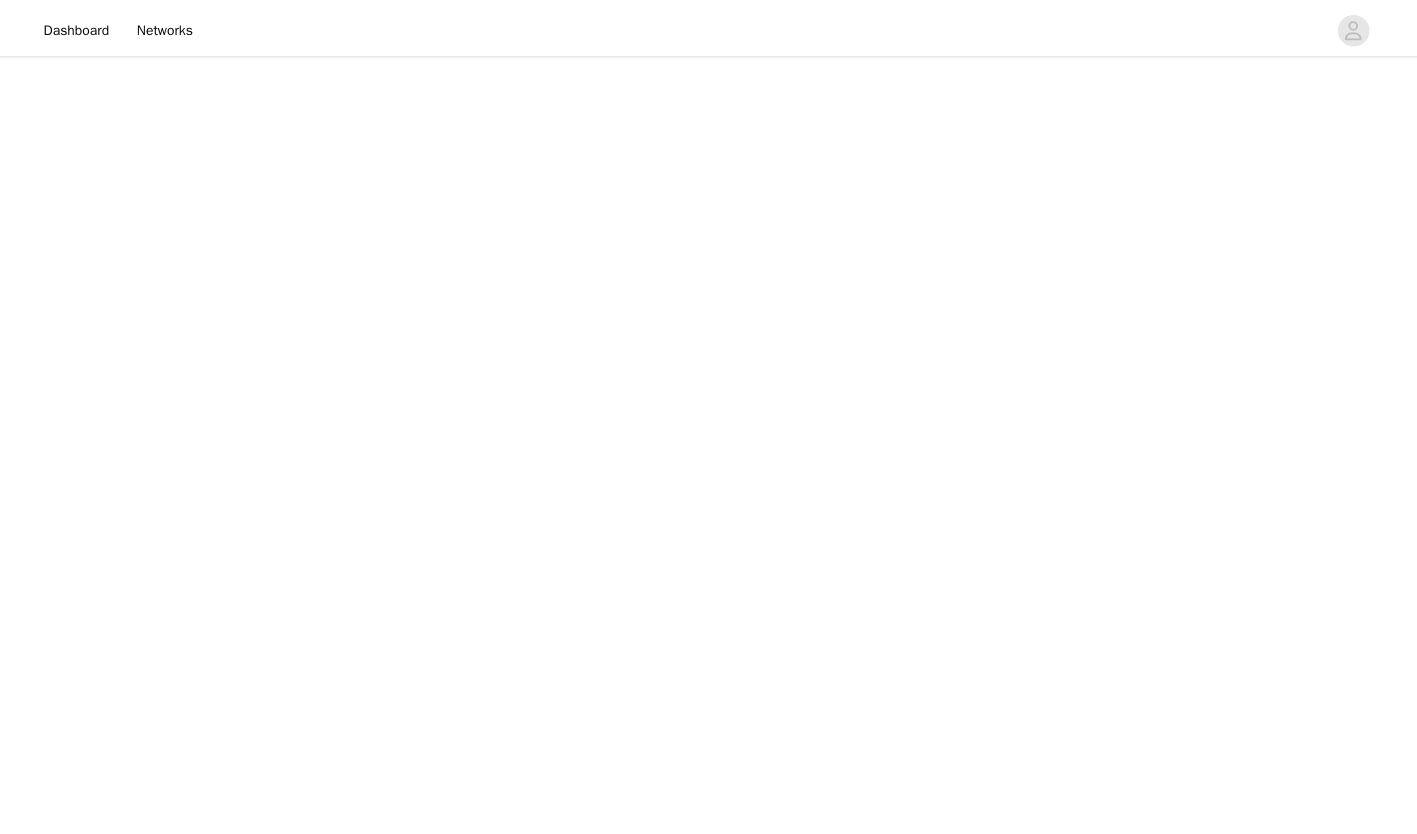 scroll, scrollTop: 0, scrollLeft: 0, axis: both 